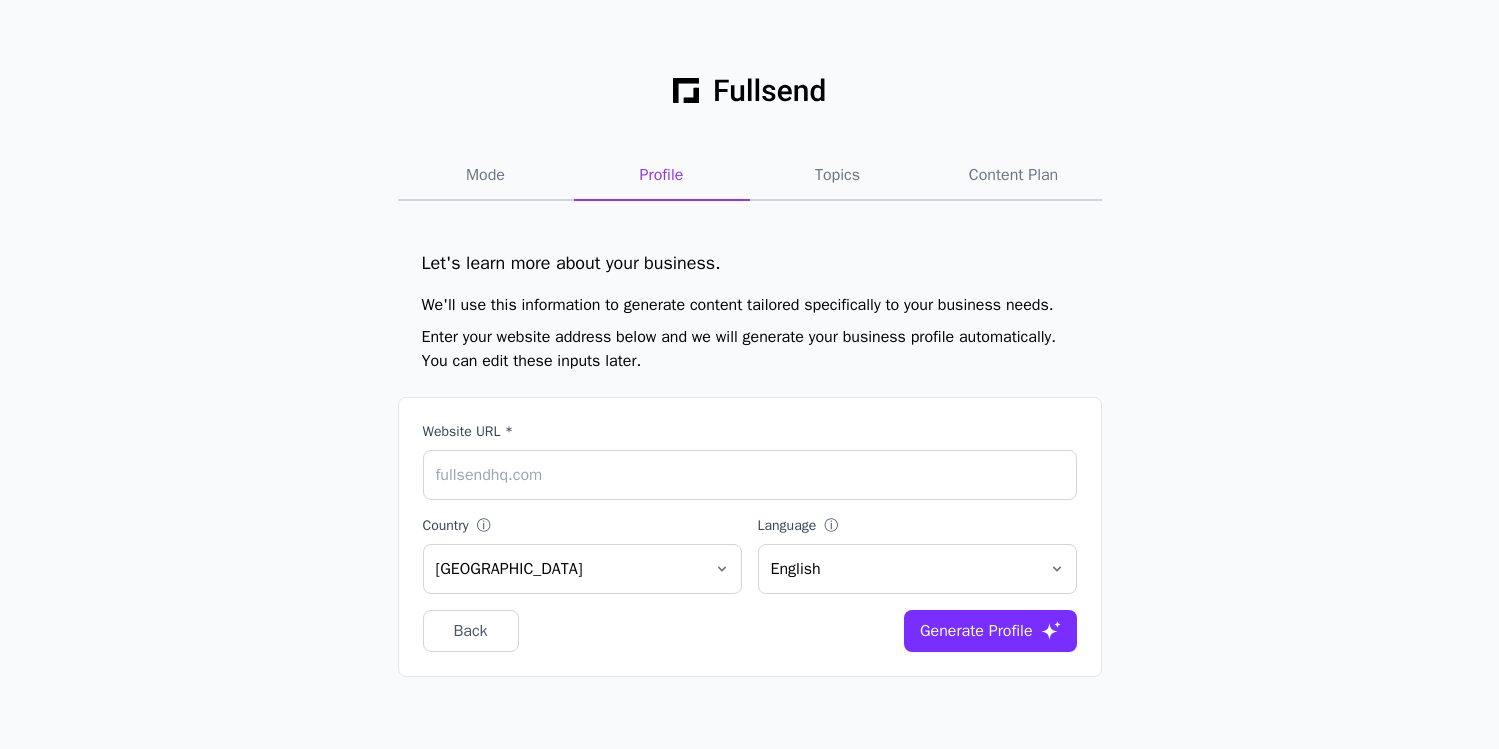 scroll, scrollTop: 0, scrollLeft: 0, axis: both 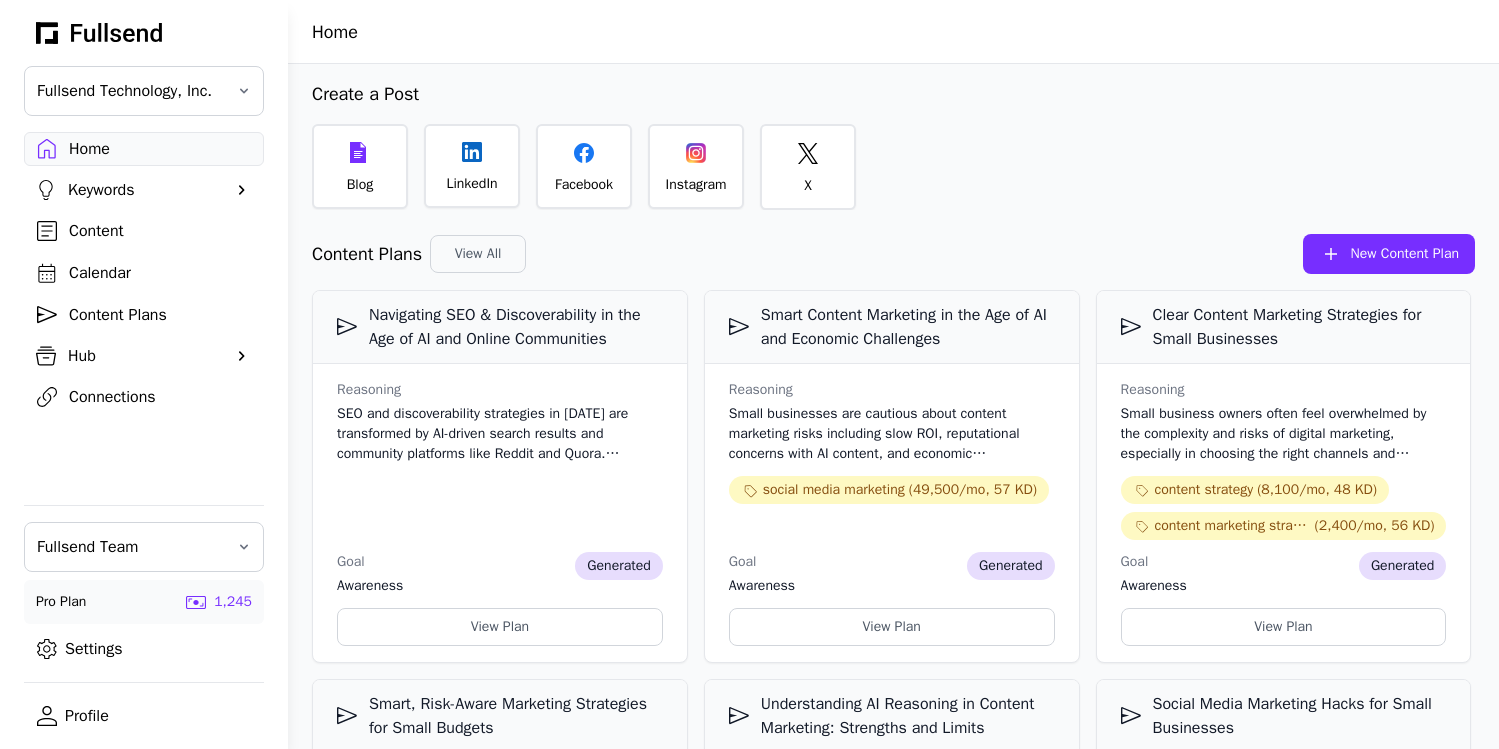 click on "Hub" at bounding box center (144, 356) 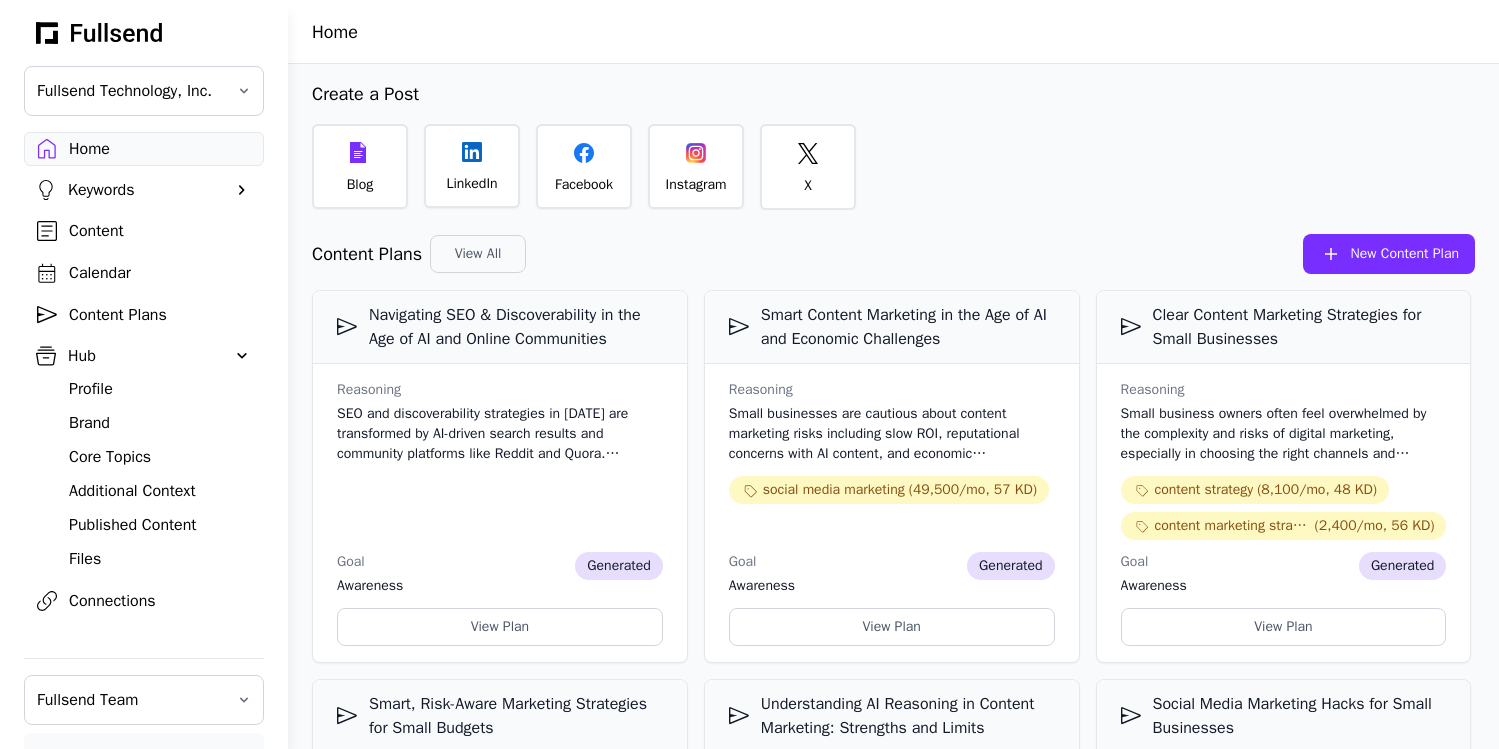click on "Core Topics" at bounding box center [160, 457] 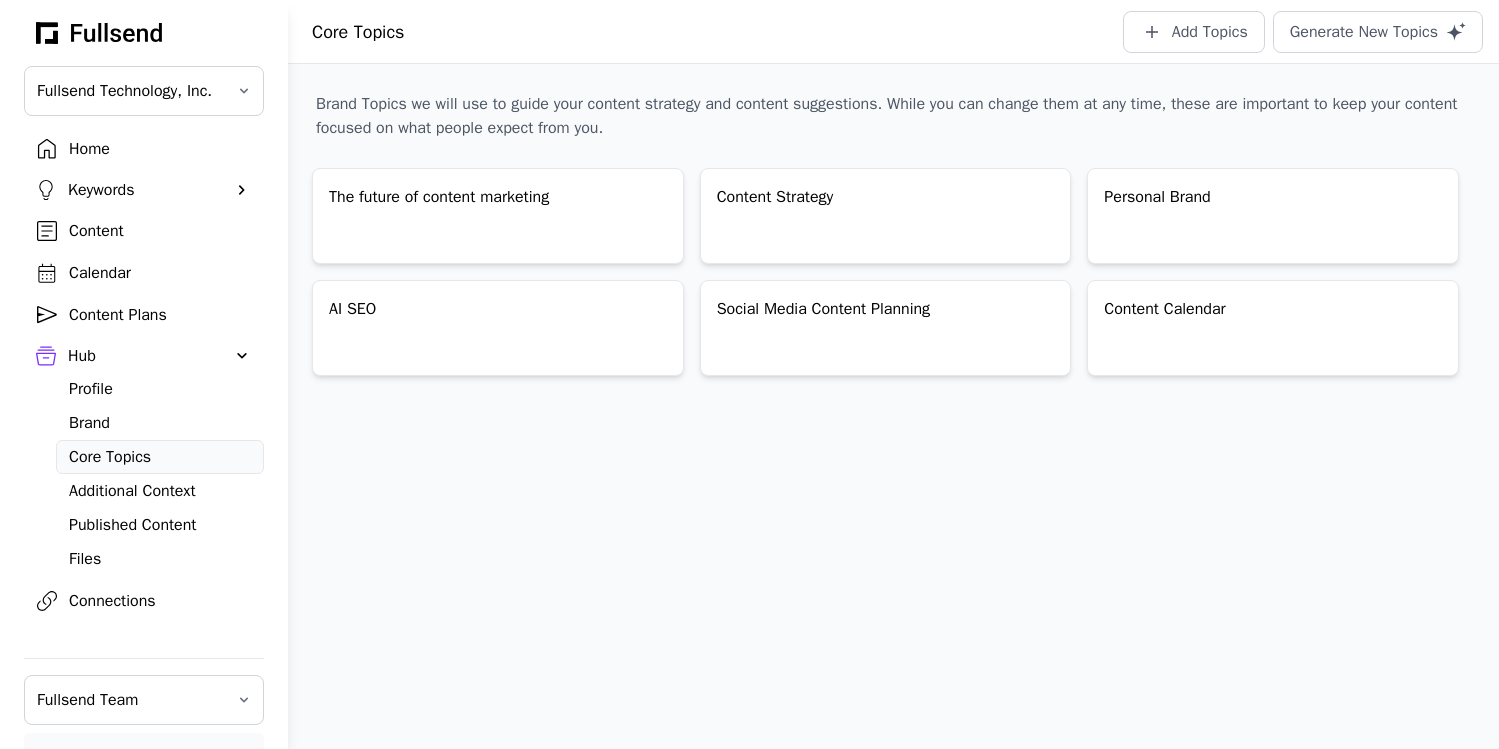 scroll, scrollTop: 153, scrollLeft: 0, axis: vertical 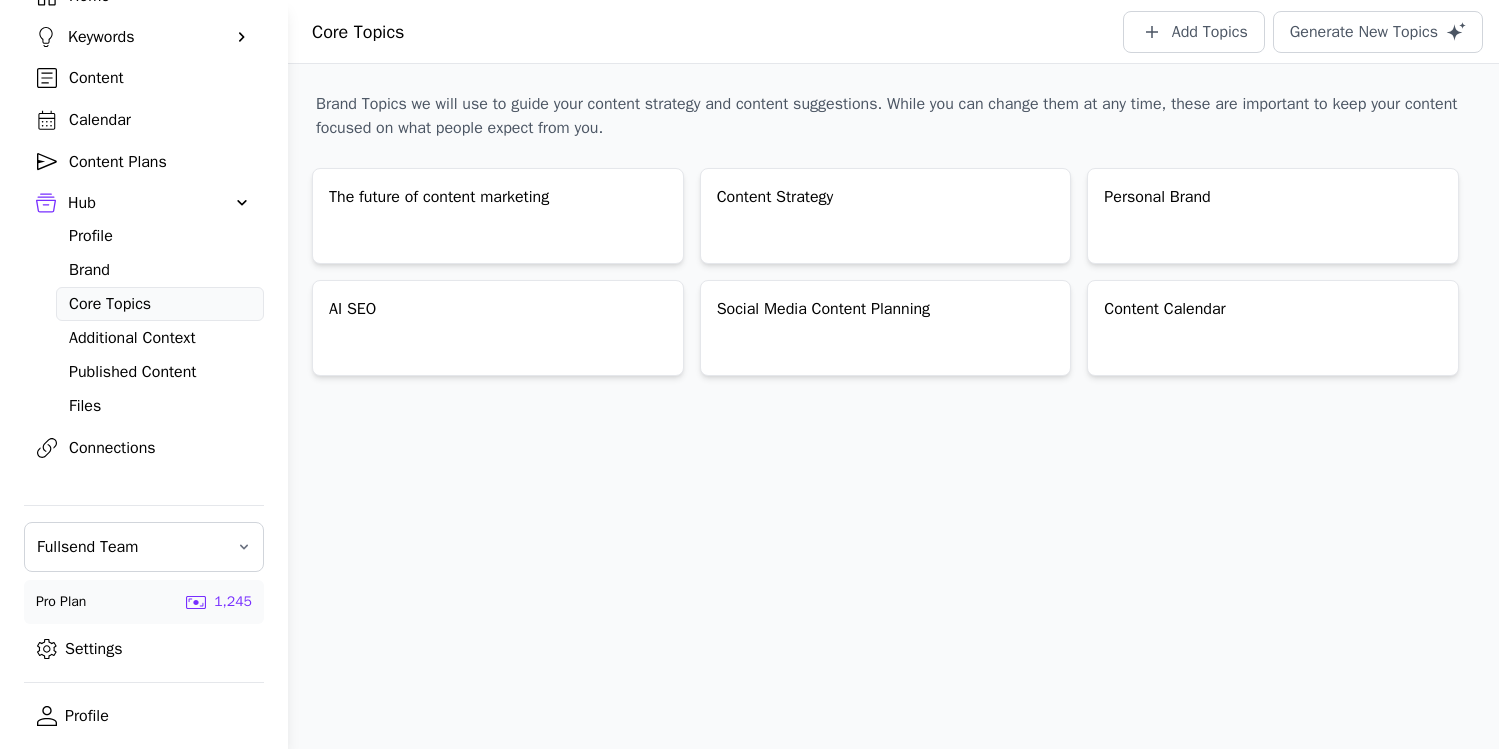click on "Settings" at bounding box center (144, 649) 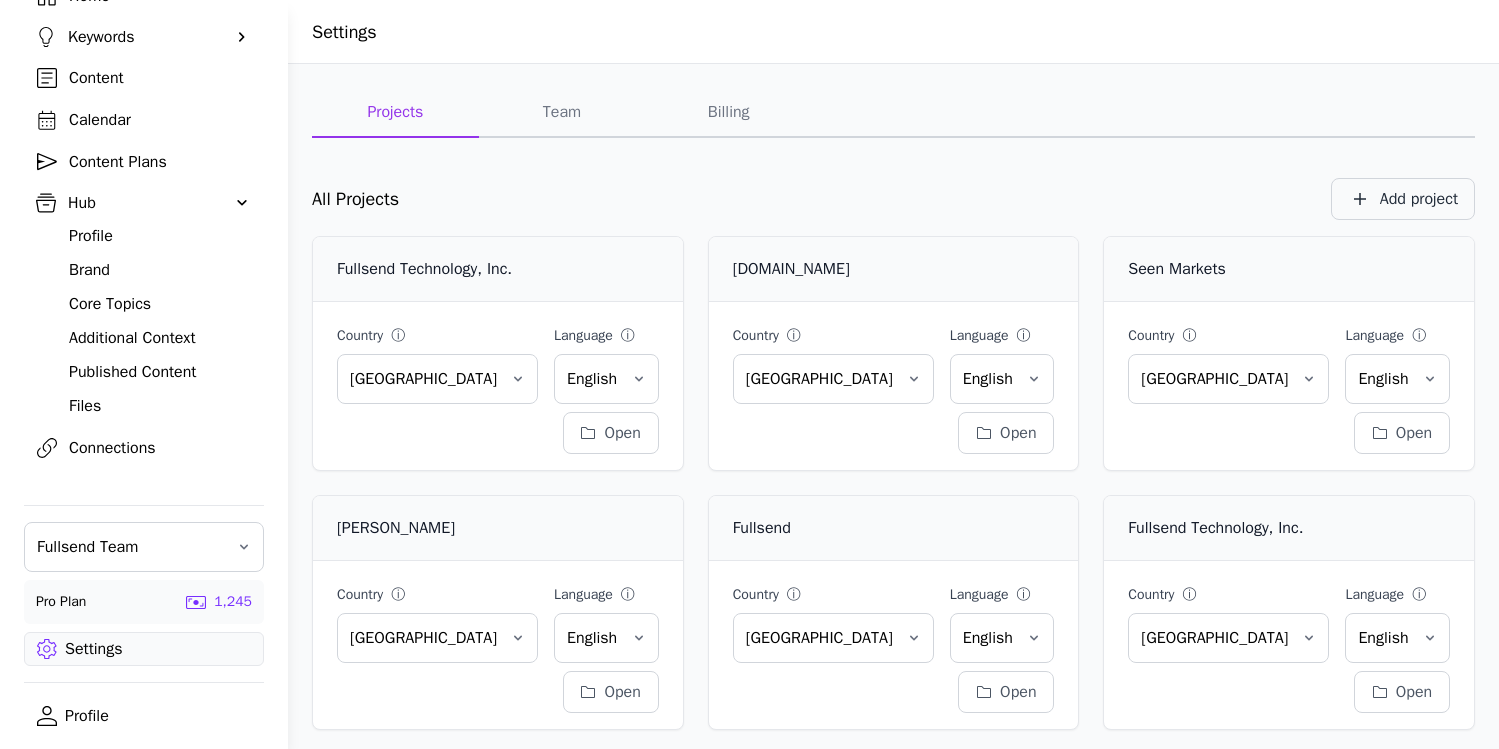 click on "Add project" at bounding box center (1403, 199) 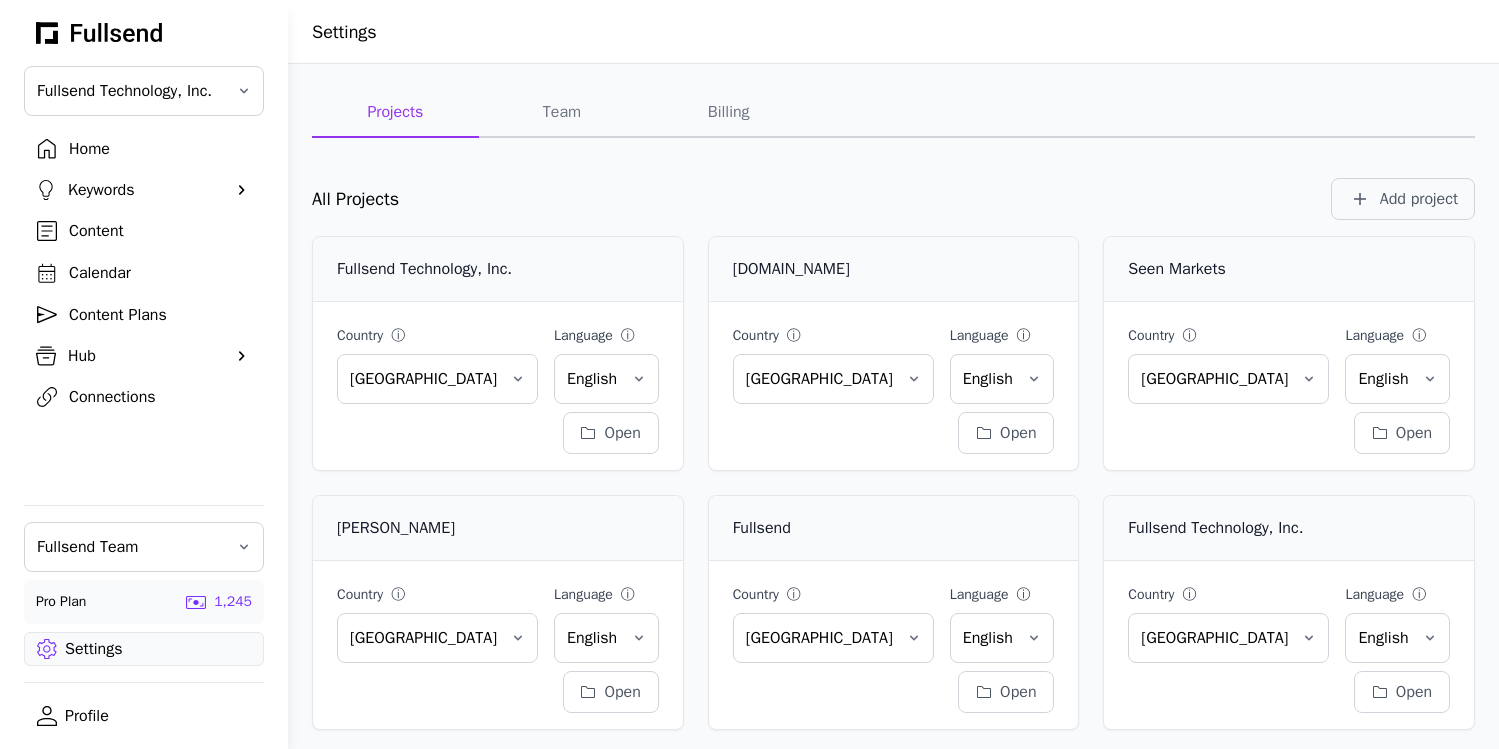 click on "Home" at bounding box center [160, 149] 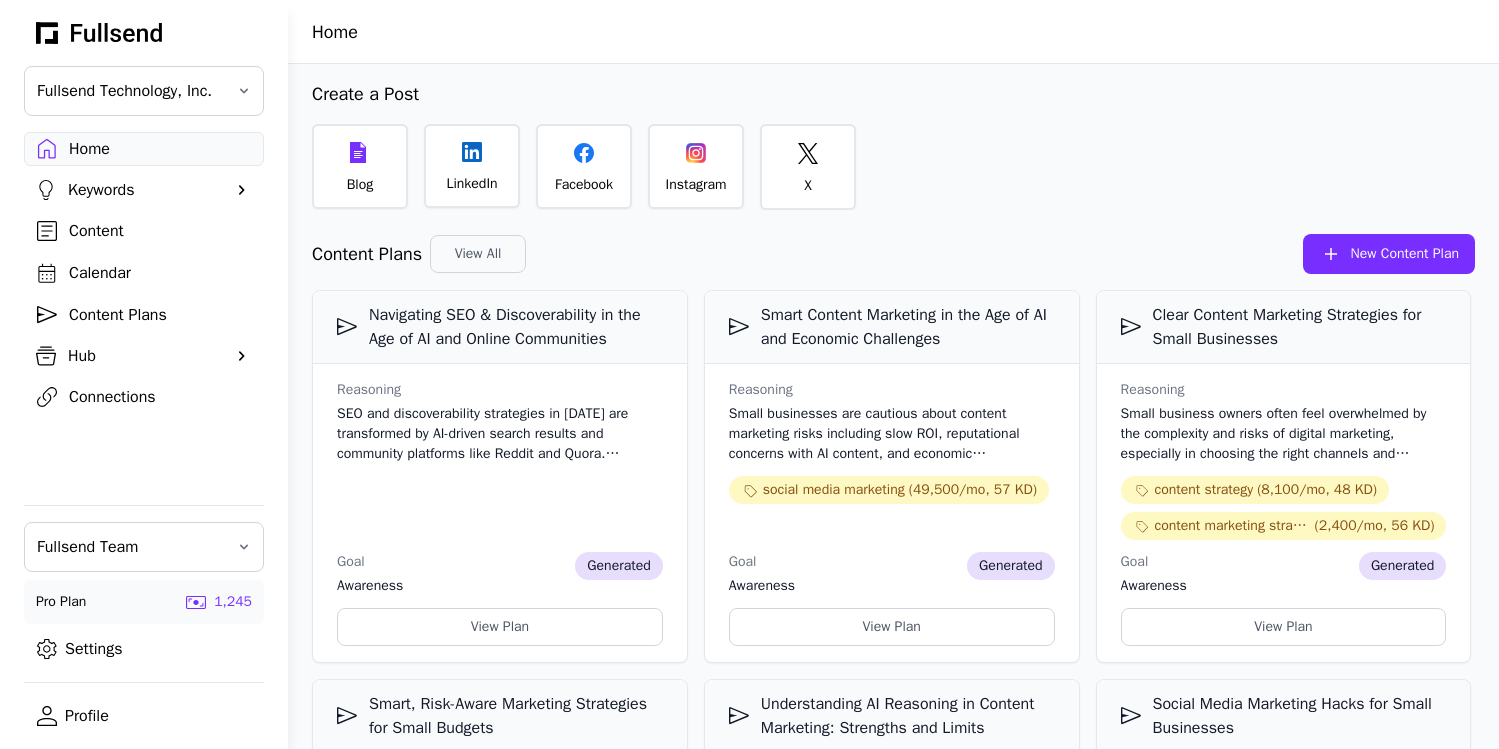 click on "New Content Plan" at bounding box center (1389, 254) 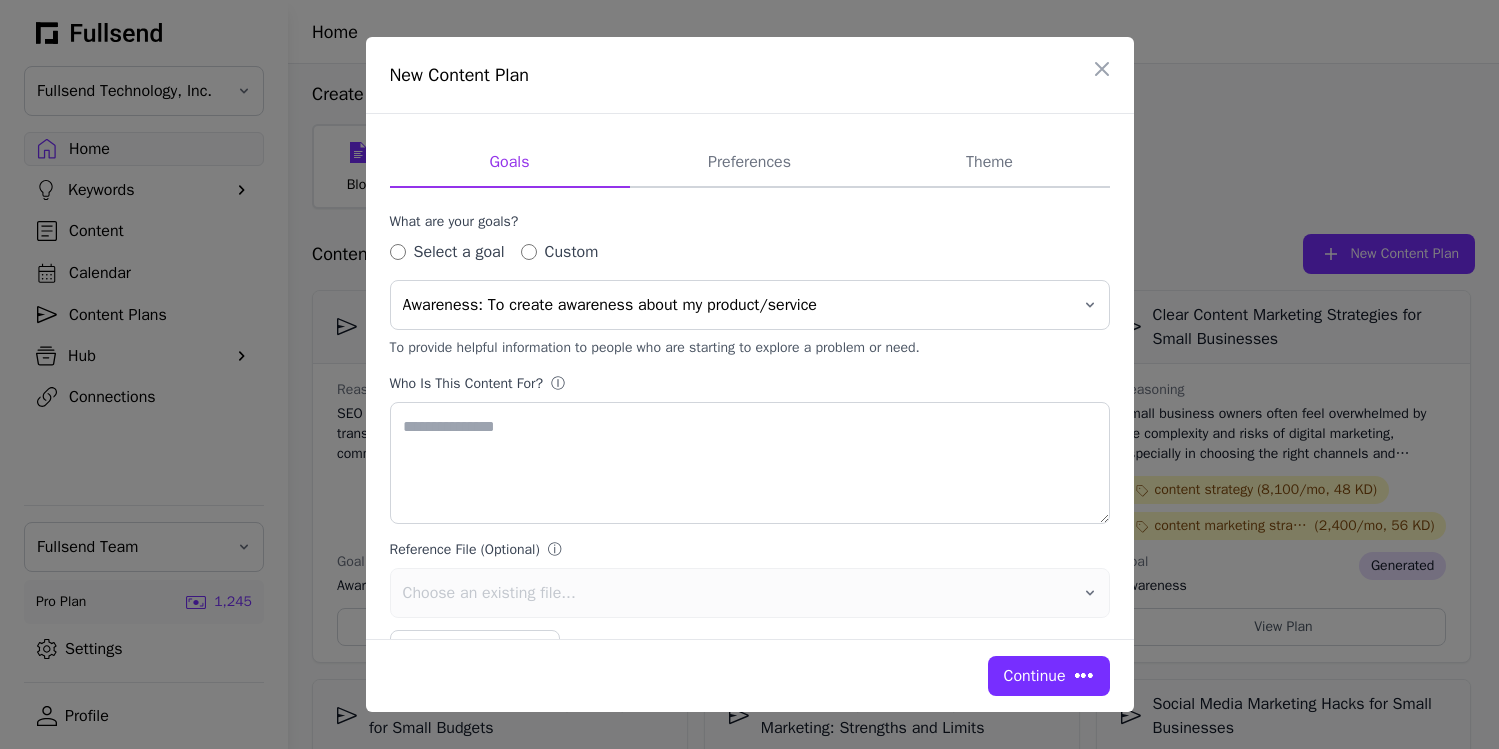 type on "**********" 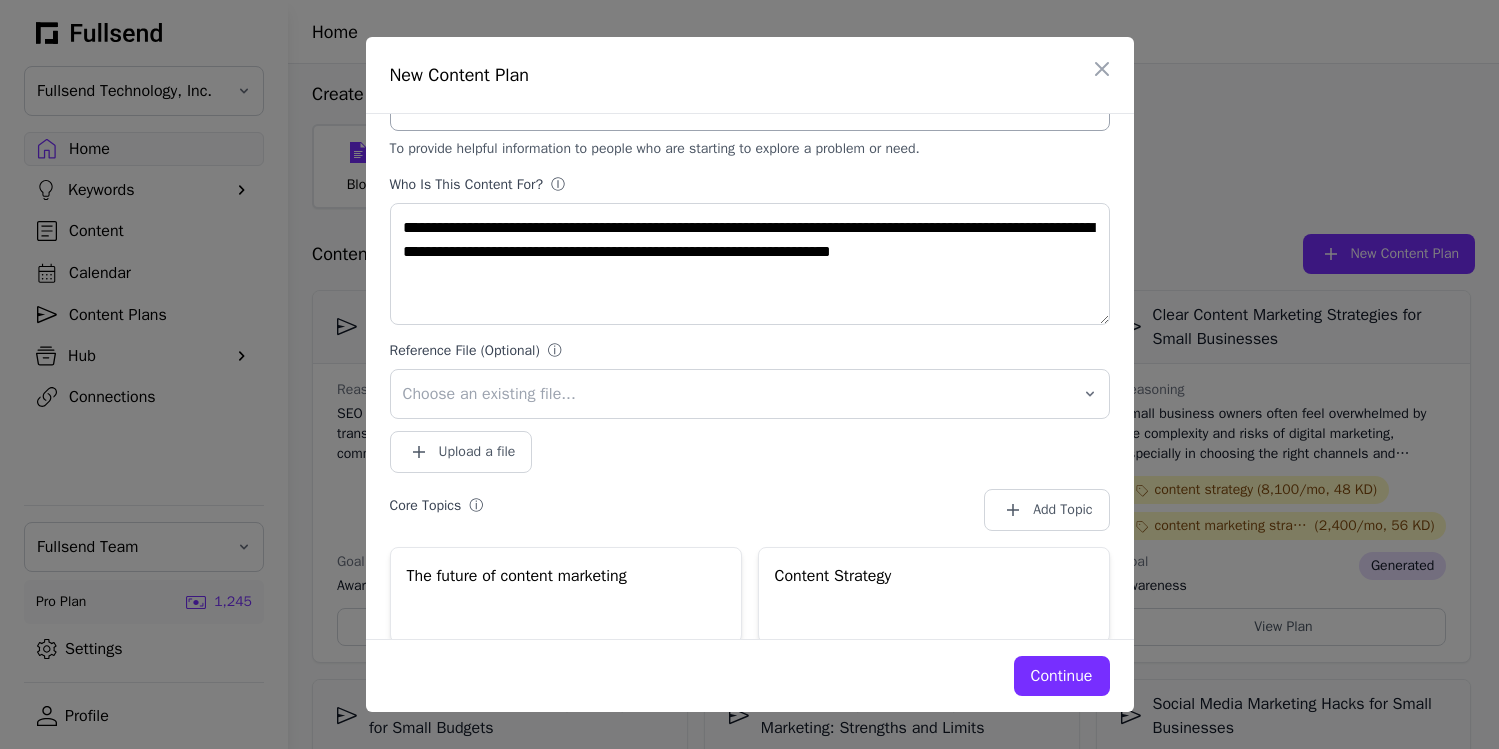 scroll, scrollTop: 452, scrollLeft: 0, axis: vertical 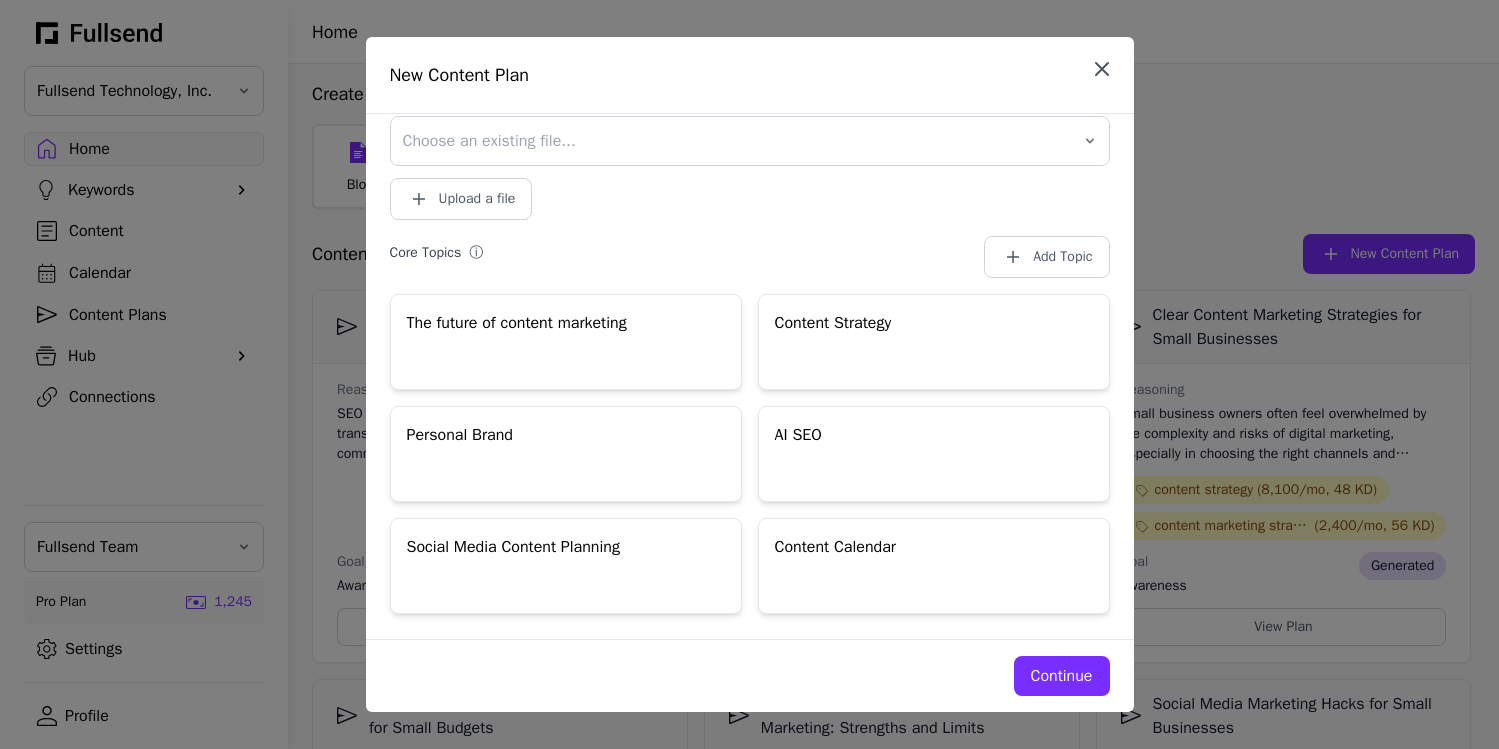 click 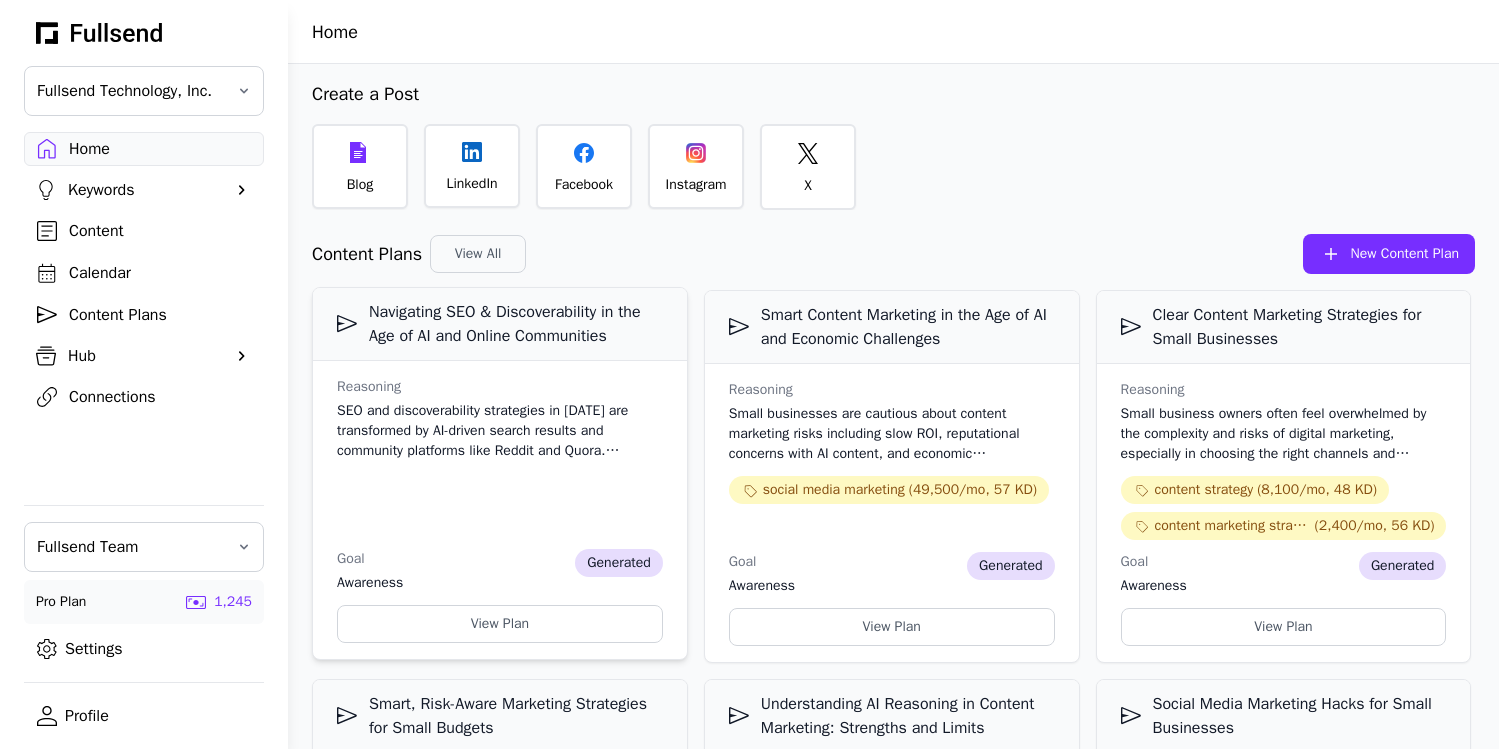 click on "Reasoning SEO and discoverability strategies in [DATE] are transformed by AI-driven search results and community platforms like Reddit and Quora. Fullsend’s AI-driven SEO optimization and intelligent brand profiling align with this theme. Educating small businesses on optimizing content for new search paradigms ensures relevance and visibility, a critical need given the evolving buyer journey and discoverability challenges. Goal awareness generated   View Plan" at bounding box center [500, 510] 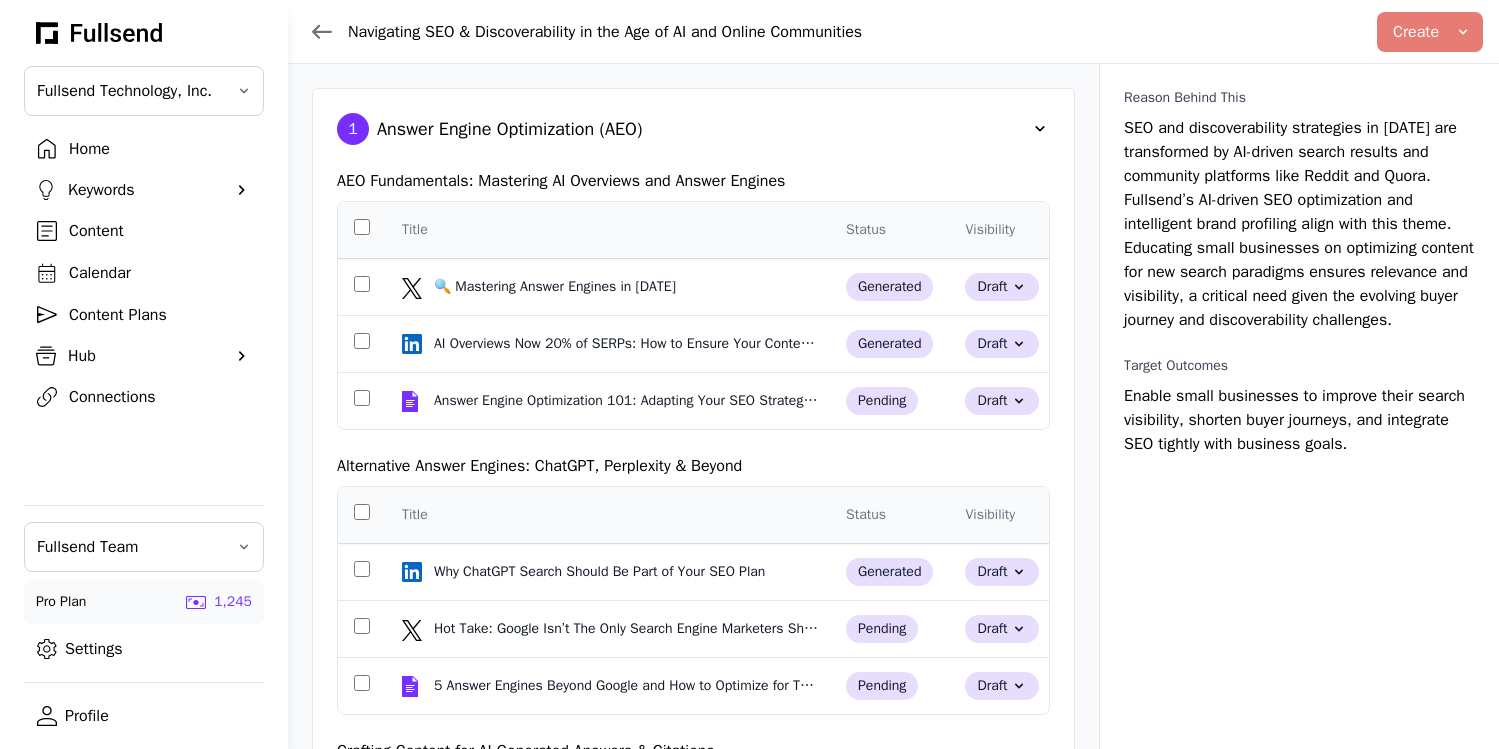 drag, startPoint x: 378, startPoint y: 130, endPoint x: 723, endPoint y: 117, distance: 345.24484 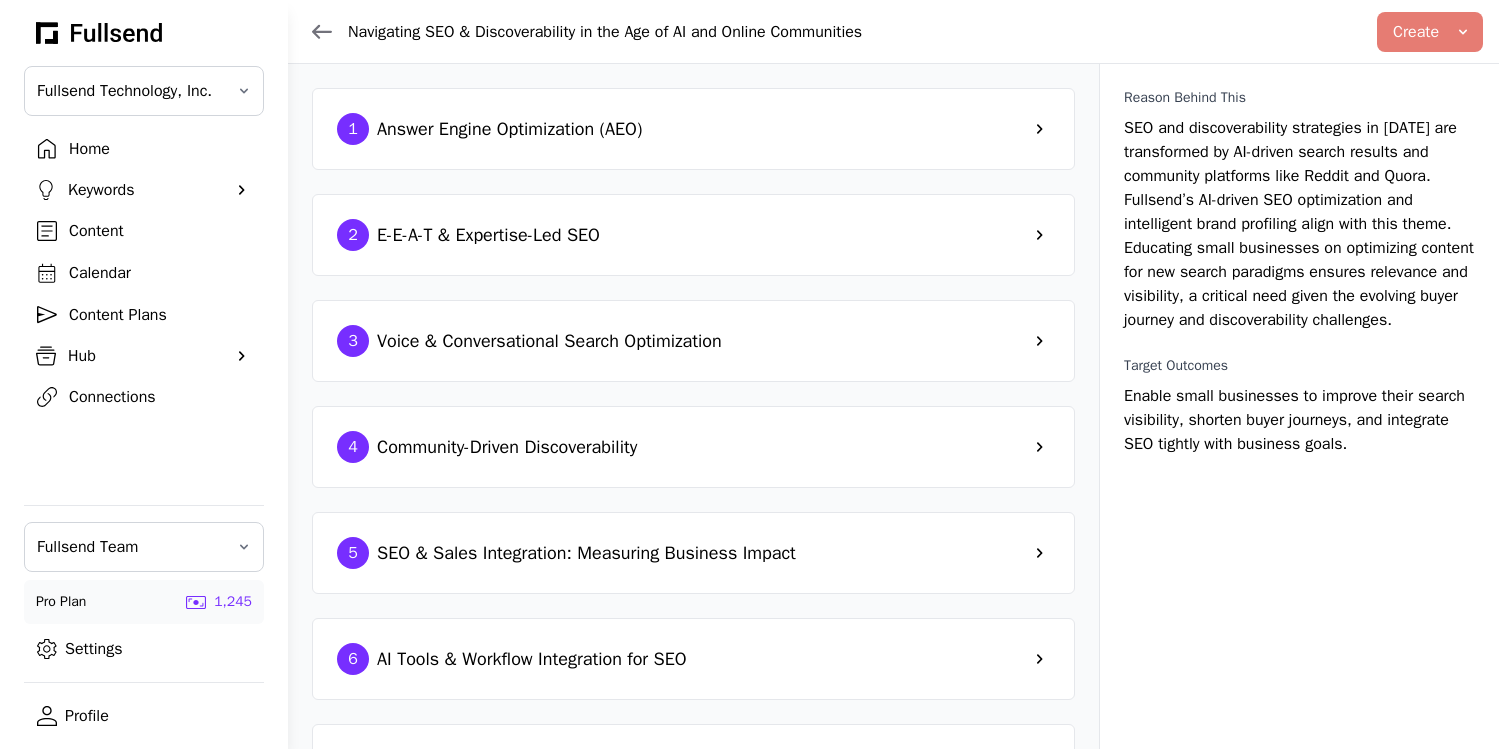 click on "1  Answer Engine Optimization (AEO)" at bounding box center [693, 129] 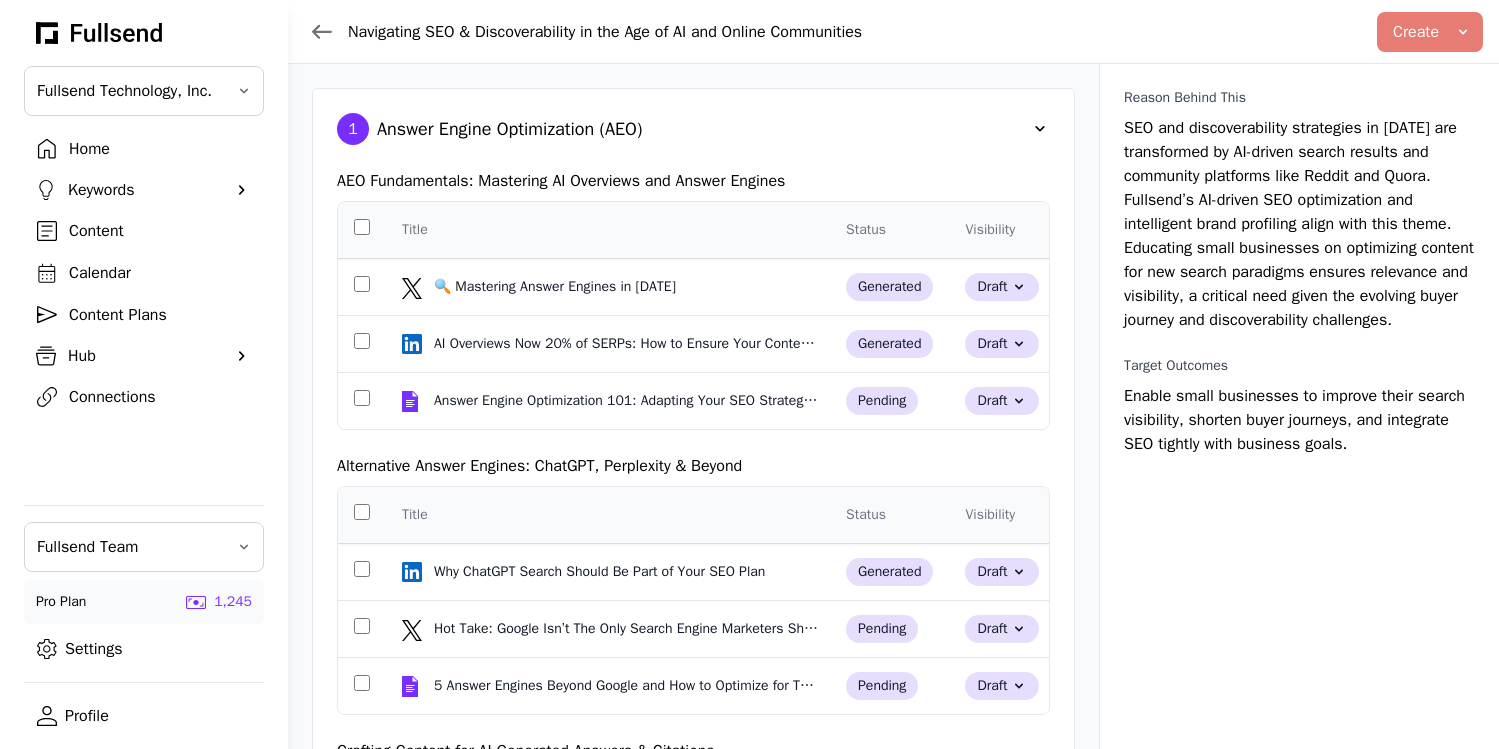click on "1  Answer Engine Optimization (AEO)" at bounding box center [693, 129] 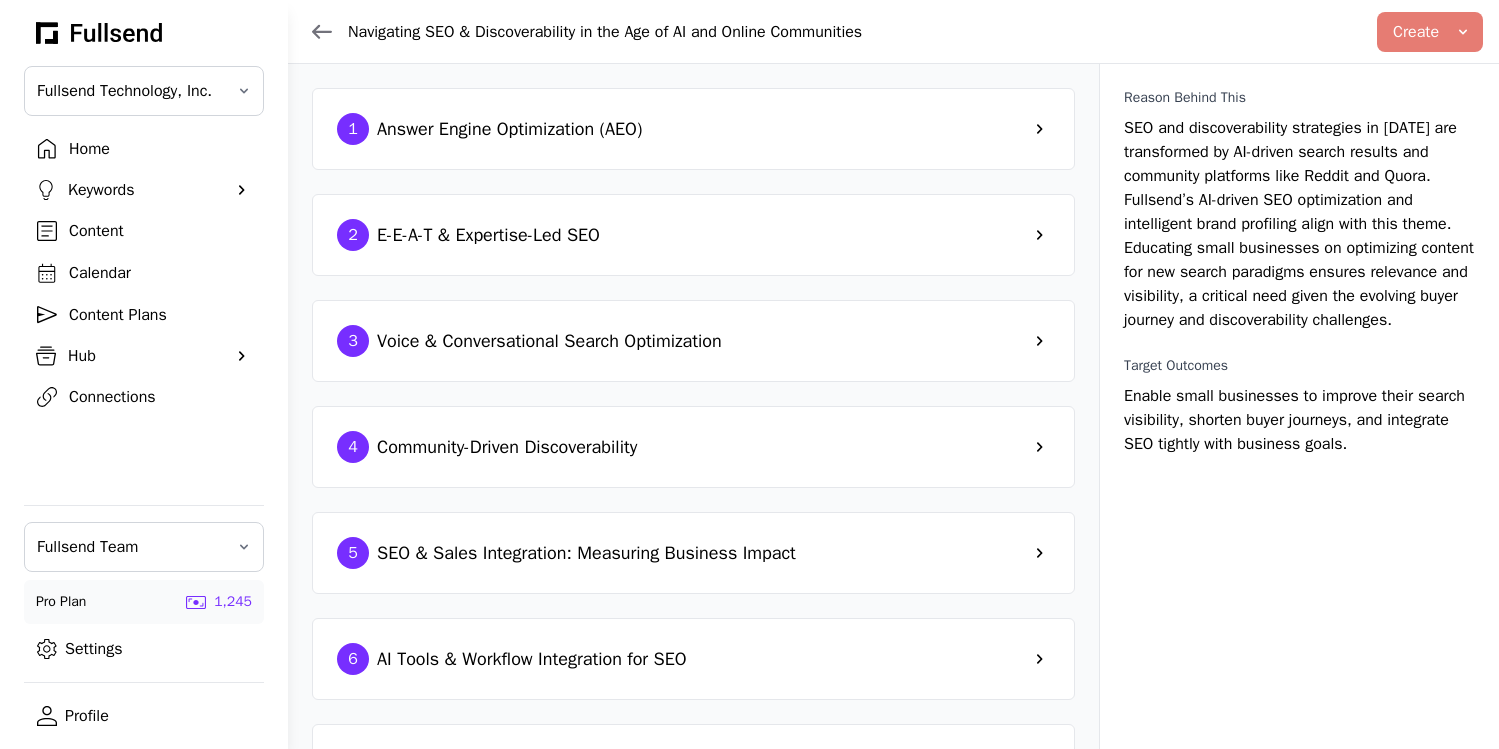 click on "Answer Engine Optimization (AEO)" at bounding box center [509, 129] 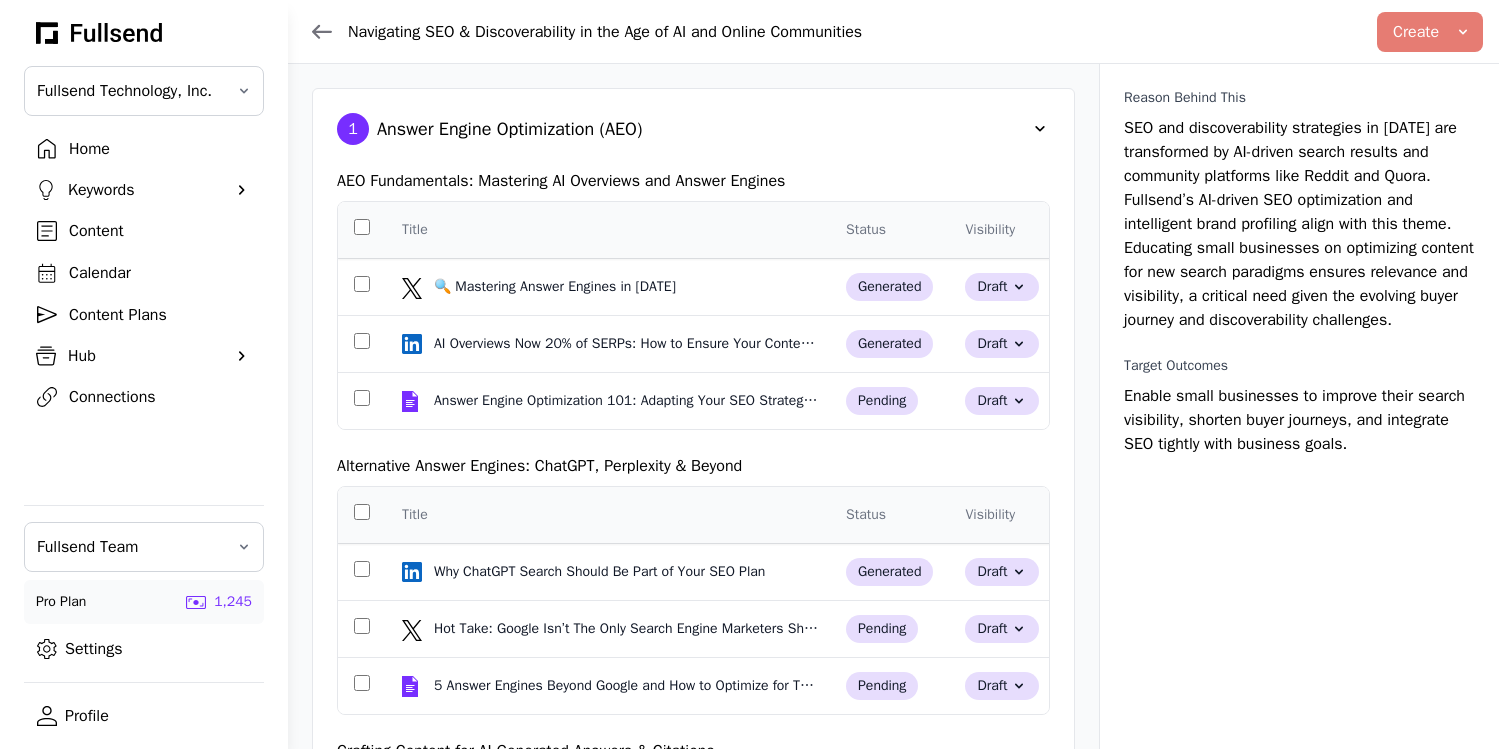 drag, startPoint x: 352, startPoint y: 27, endPoint x: 903, endPoint y: 40, distance: 551.1533 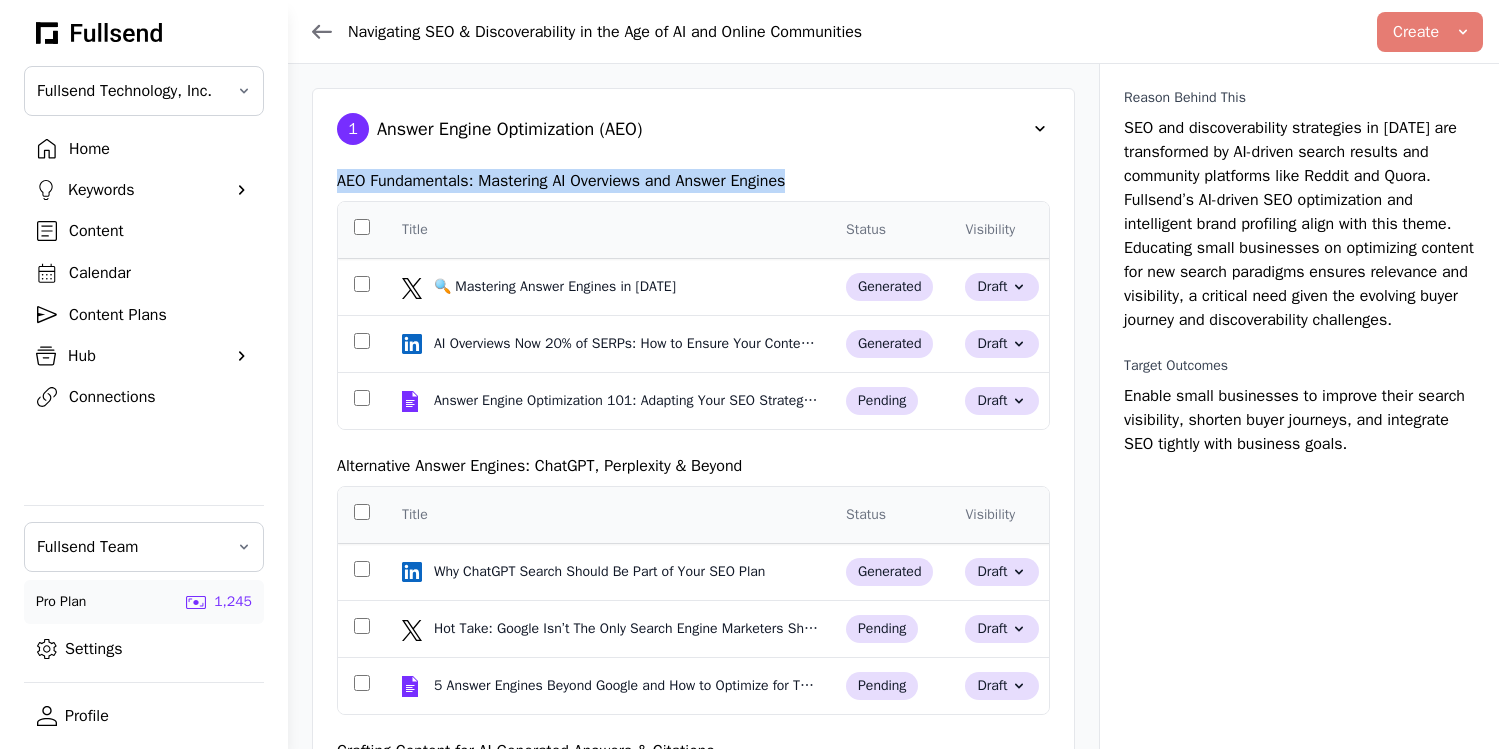drag, startPoint x: 845, startPoint y: 183, endPoint x: 312, endPoint y: 192, distance: 533.076 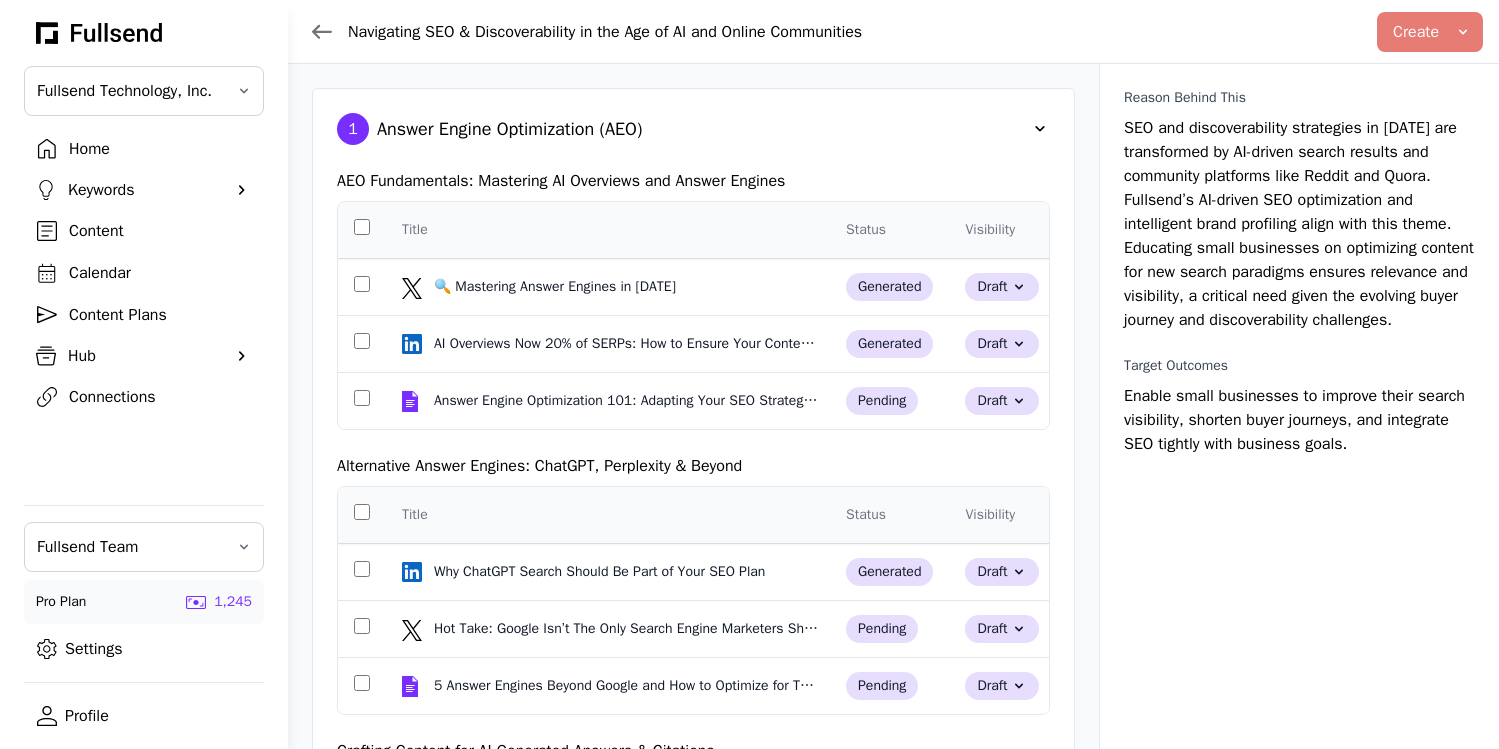 click on "1  Answer Engine Optimization (AEO) AEO Fundamentals: Mastering AI Overviews and Answer Engines Title Status Visibility Scheduled Content Plan Format Created ↓ 🔍 Mastering Answer Engines in [DATE] generated  Draft   Navigating SEO & Discoverability in the Age of AI and Online Communities 🧵 Thread Prompt [DATE] AI Overviews Now 20% of SERPs: How to Ensure Your Content Gets Cited generated  Draft   Navigating SEO & Discoverability in the Age of AI and Online Communities 🧠 Industry Insight [DATE] Answer Engine Optimization 101: Adapting Your SEO Strategy for AI-Powered Search pending  Draft   Navigating SEO & Discoverability in the Age of AI and Online Communities 🔍 How-To/Step by [PERSON_NAME] [DATE] Alternative Answer Engines: ChatGPT, Perplexity & Beyond Title Status Visibility Scheduled Content Plan Format Created ↓ Why ChatGPT Search Should Be Part of Your SEO Plan generated  Draft   Navigating SEO & Discoverability in the Age of AI and Online Communities 📝 General Post Title" at bounding box center (693, 874) 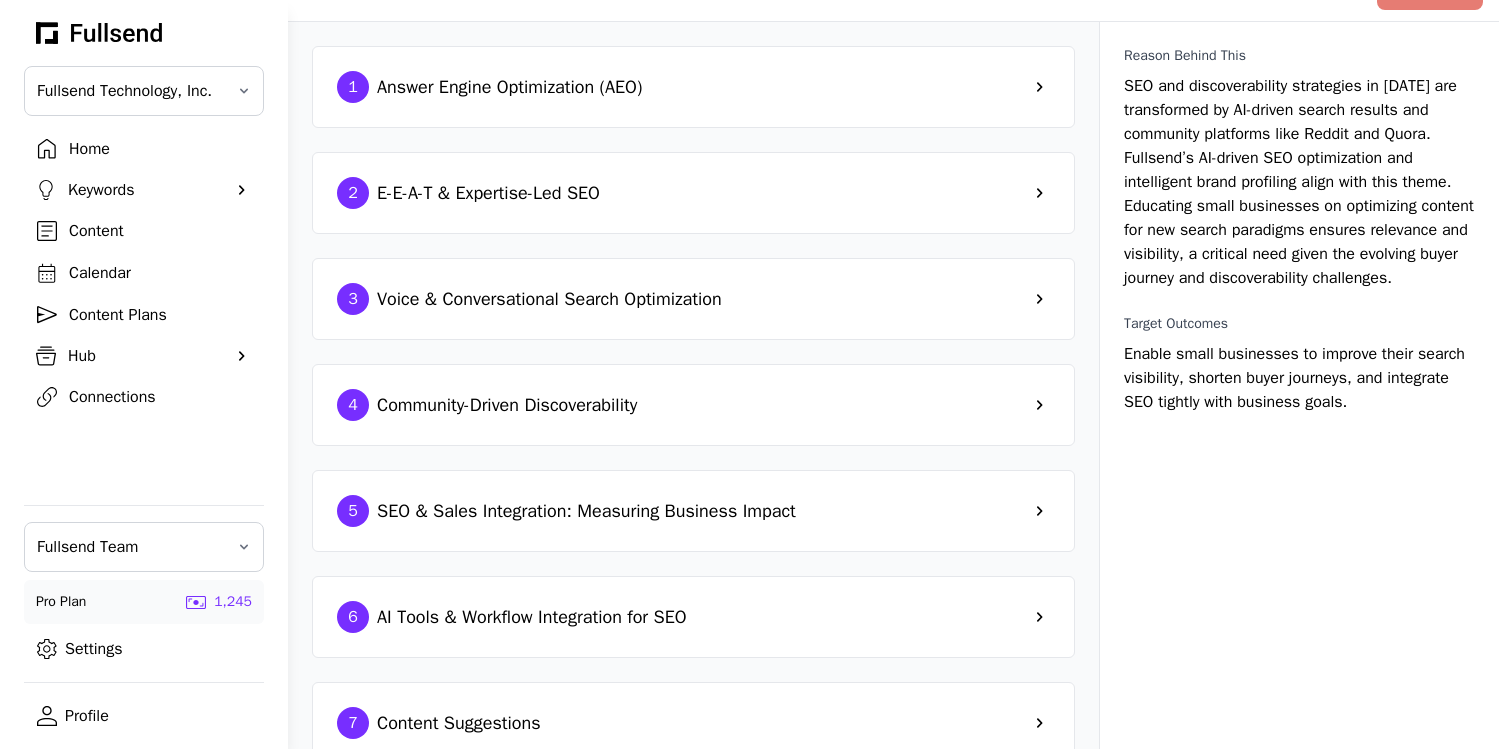 scroll, scrollTop: 0, scrollLeft: 0, axis: both 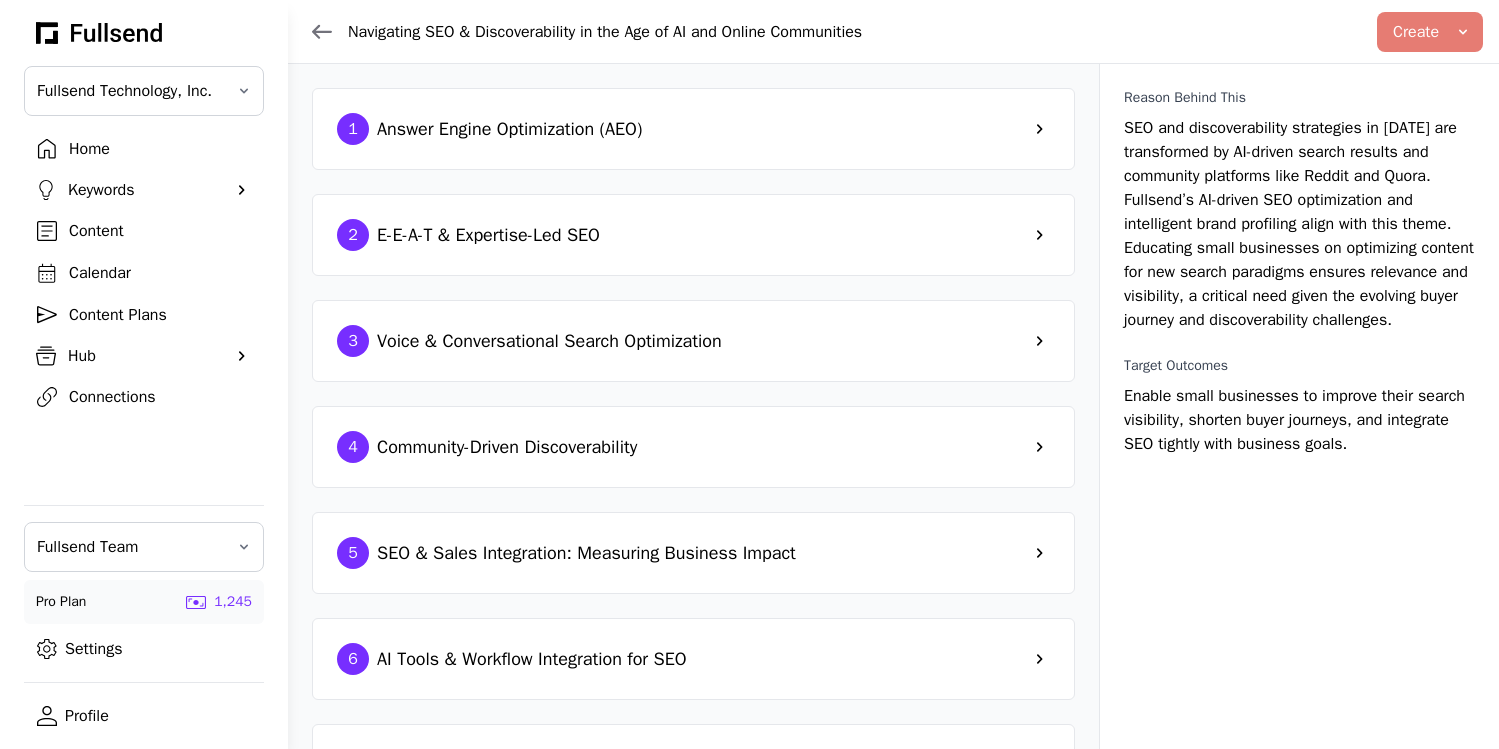 click on "2  E-E-A-T & Expertise-Led SEO" at bounding box center (693, 235) 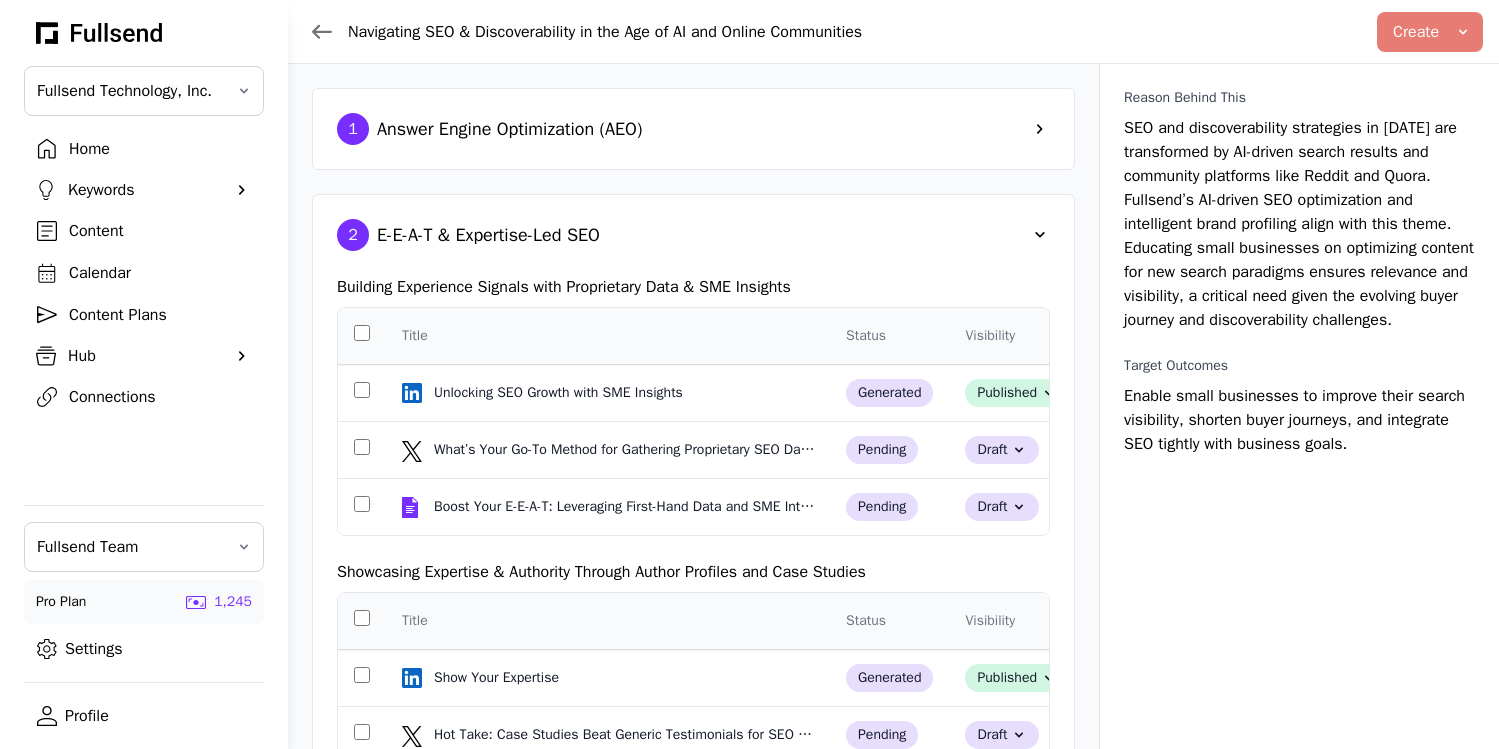 click on "2  E-E-A-T & Expertise-Led SEO" at bounding box center (693, 235) 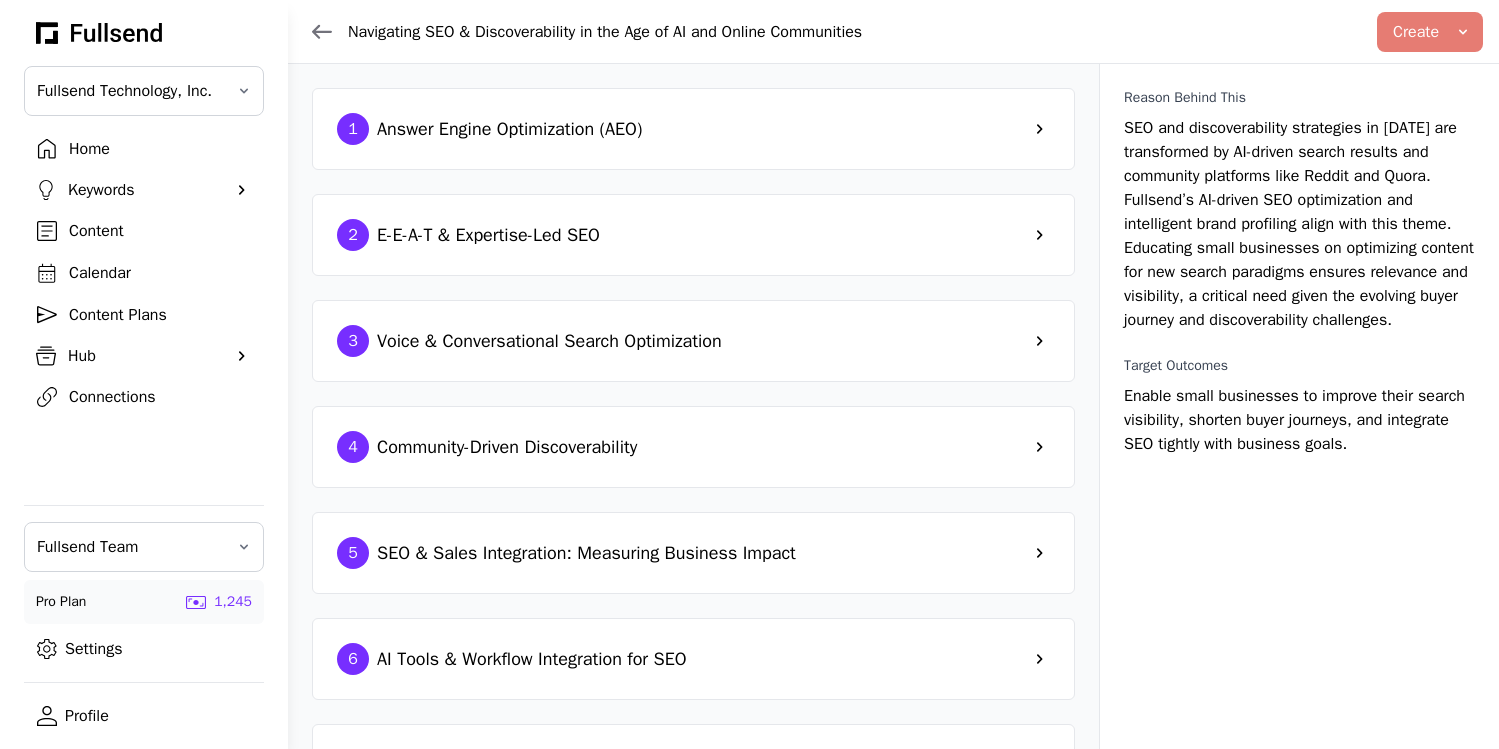 click on "1  Answer Engine Optimization (AEO)" at bounding box center [489, 129] 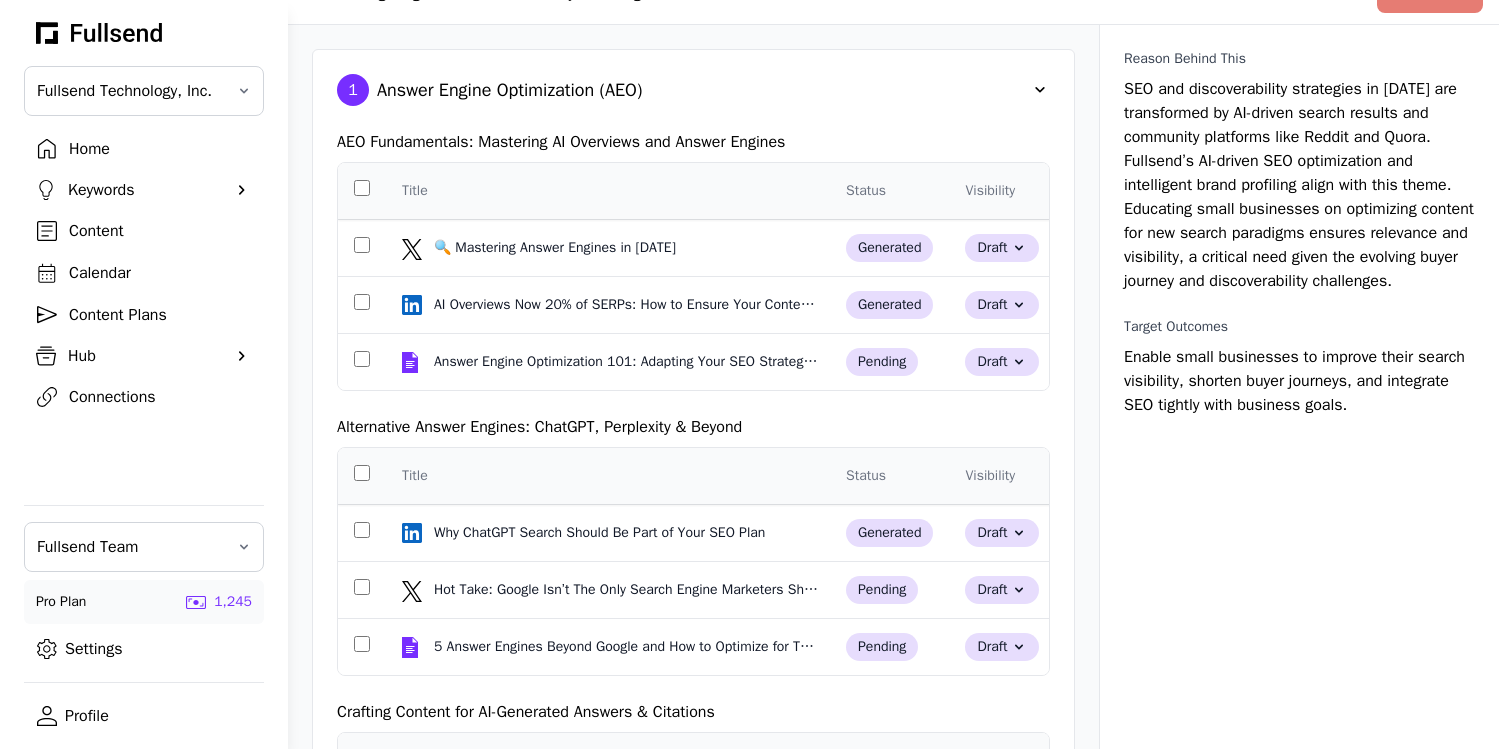 scroll, scrollTop: 0, scrollLeft: 0, axis: both 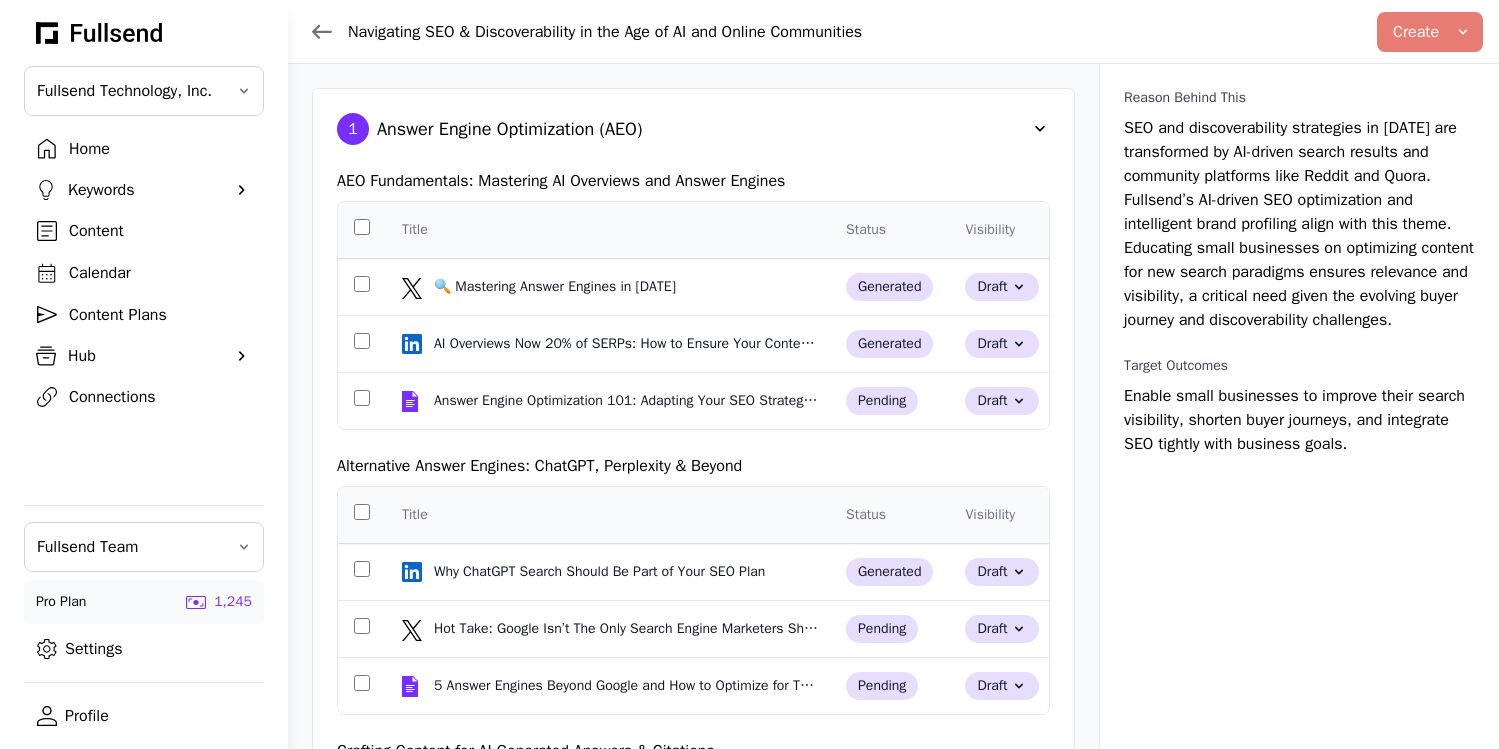 click on "Navigating SEO & Discoverability in the Age of AI and Online Communities Create   Blog Post  LinkedIn Post  Instagram Post  Facebook Post  X Post" at bounding box center (893, 32) 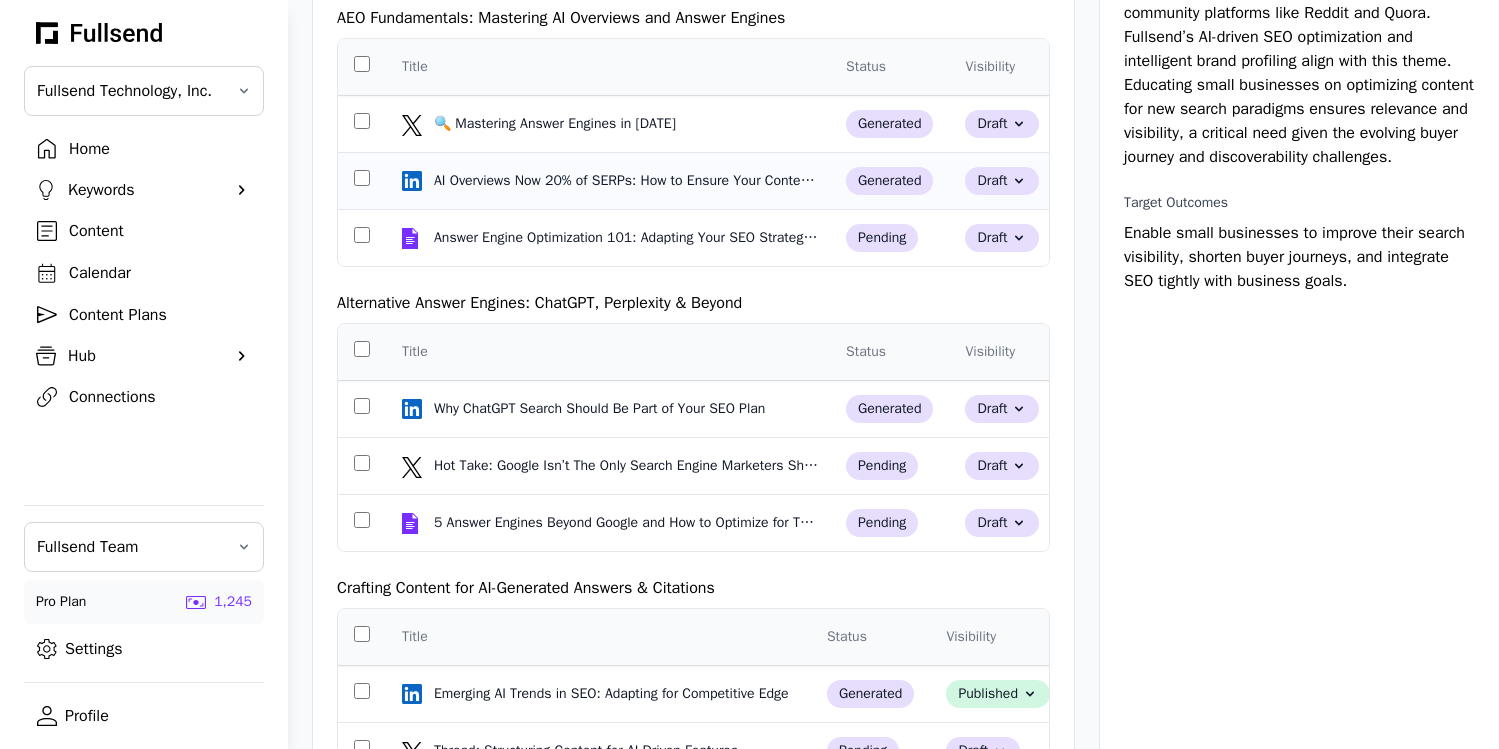 scroll, scrollTop: 0, scrollLeft: 0, axis: both 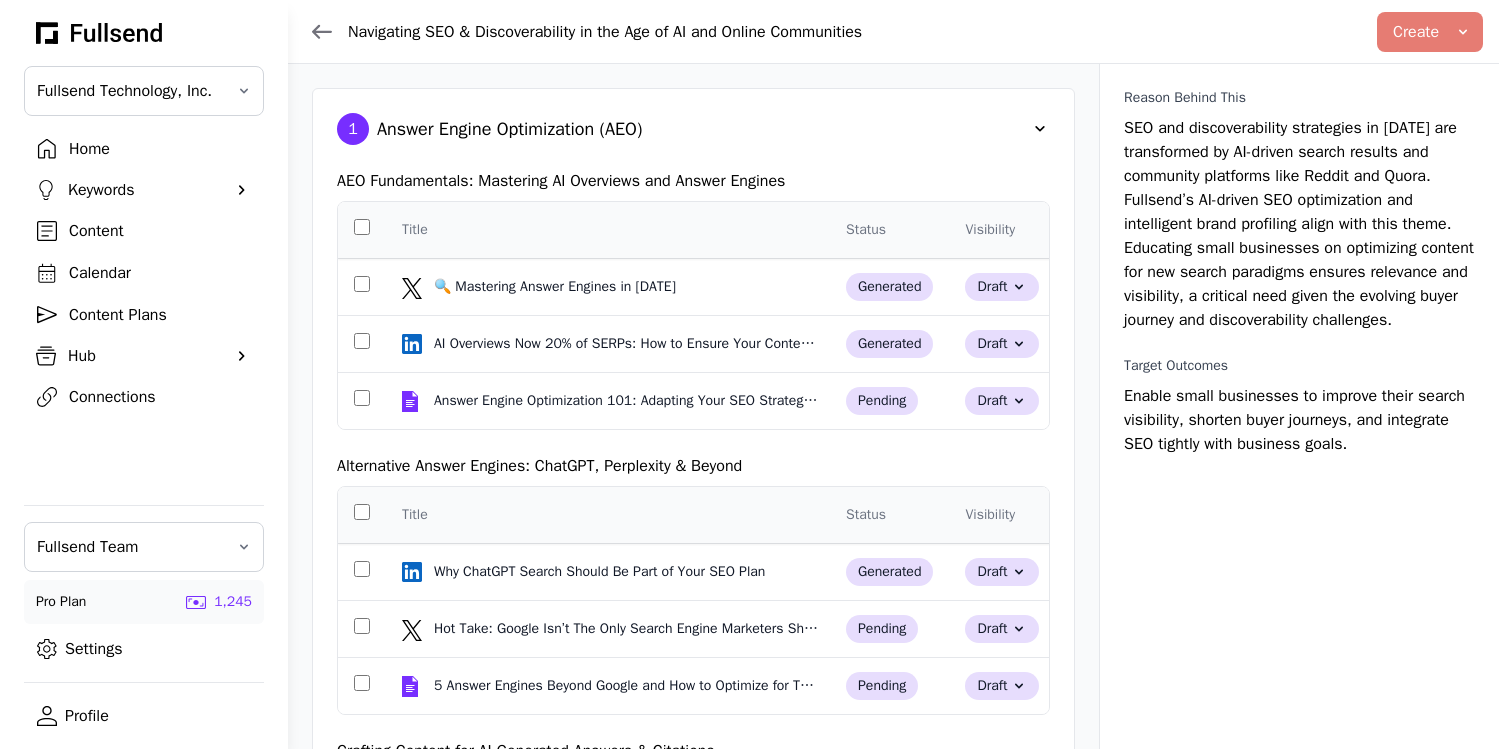 click 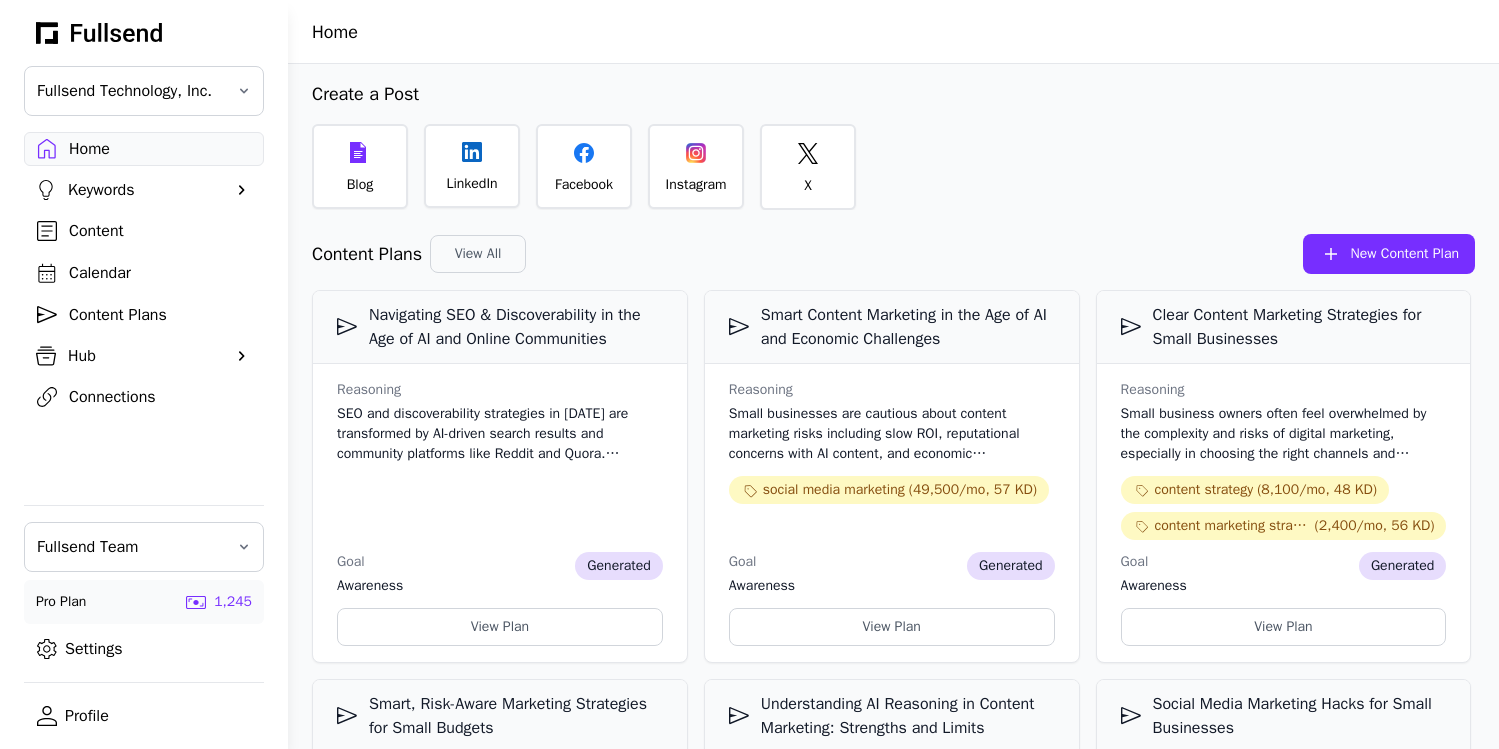click on "New Content Plan" at bounding box center (1405, 254) 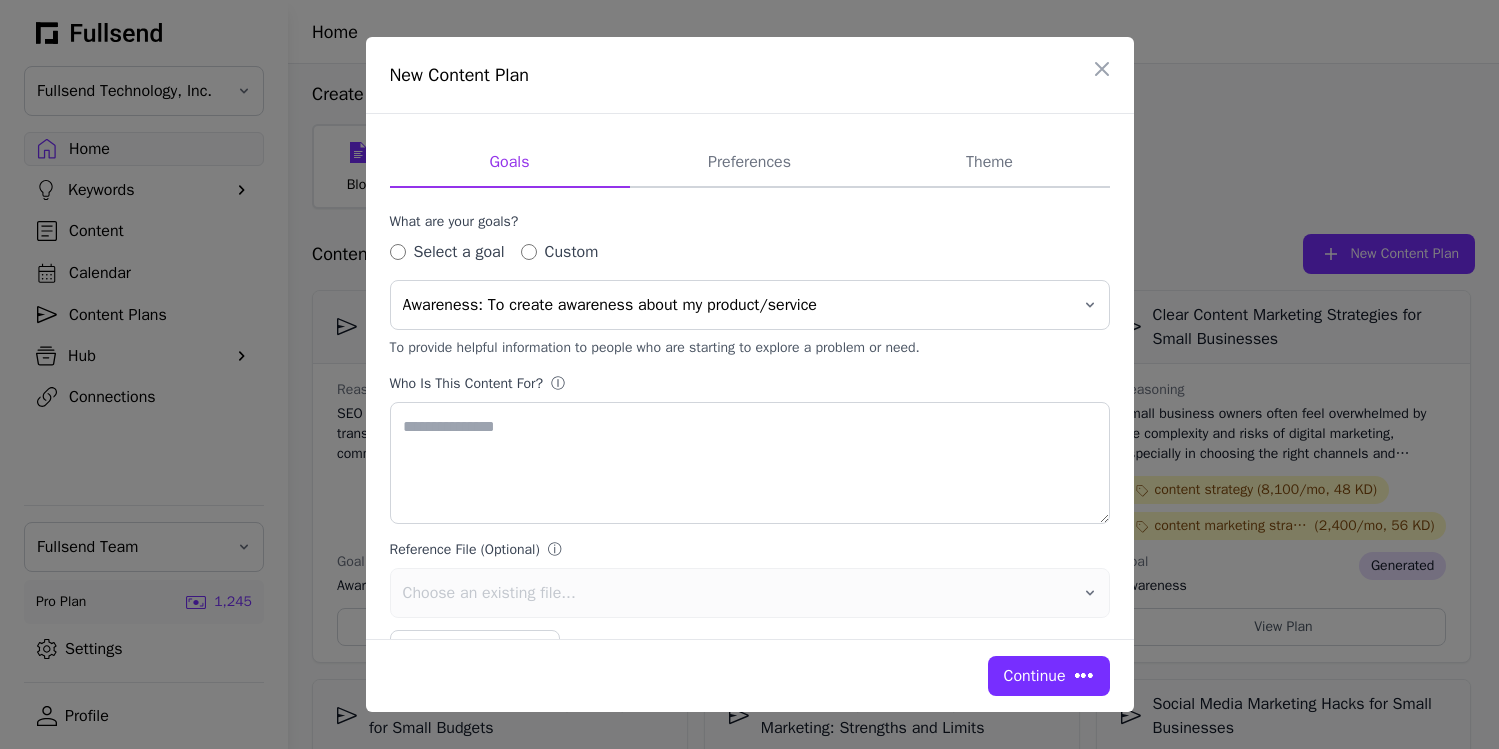 type on "**********" 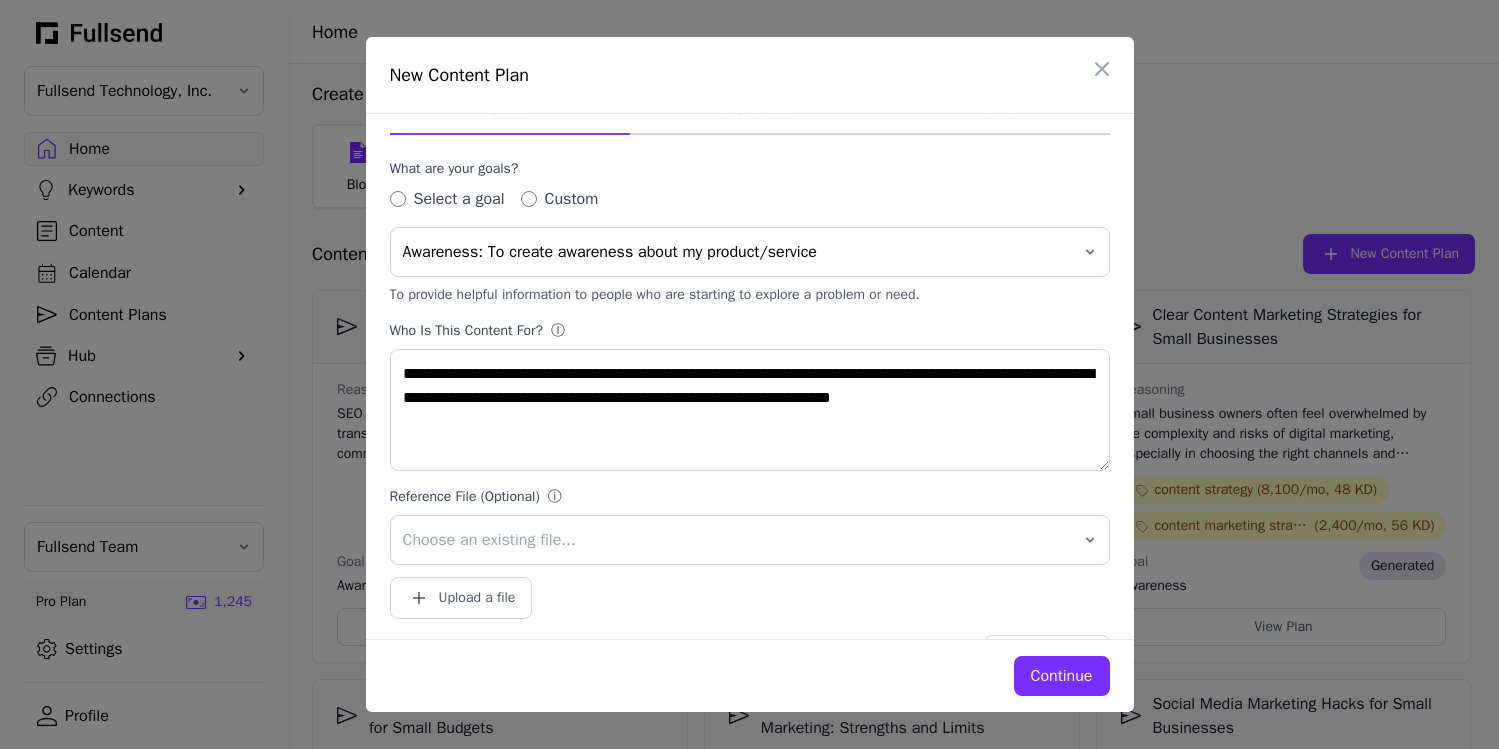 scroll, scrollTop: 0, scrollLeft: 0, axis: both 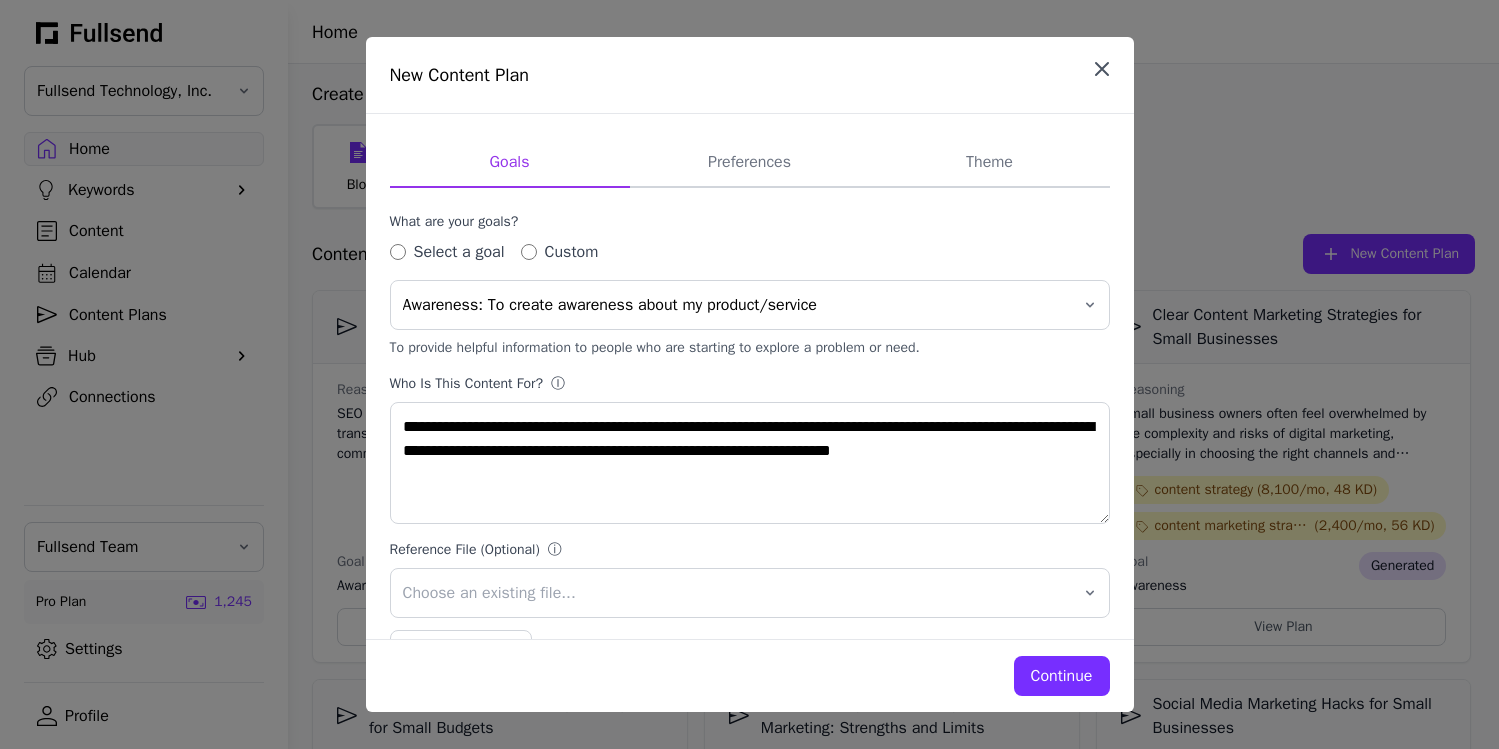 click 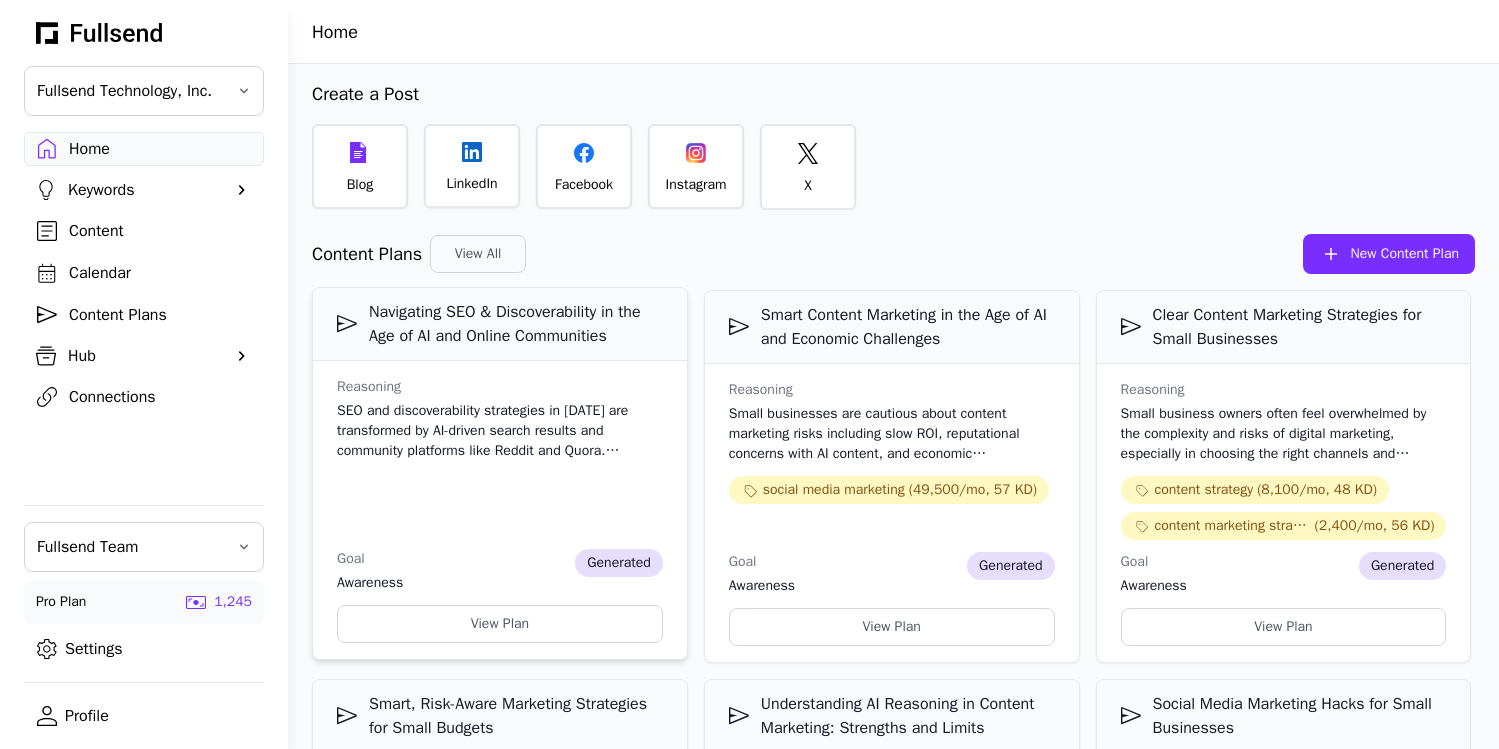 click on "Reasoning" at bounding box center (500, 387) 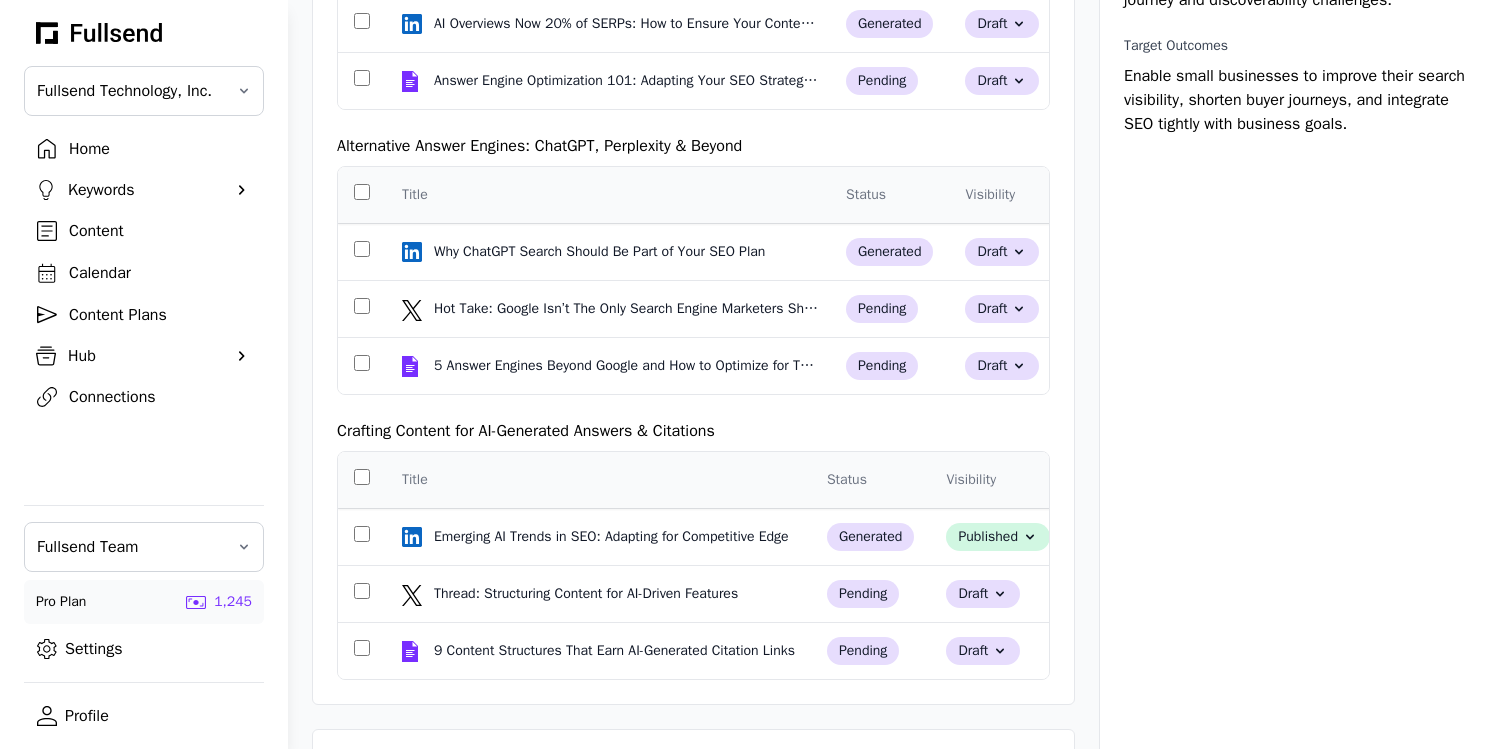 scroll, scrollTop: 313, scrollLeft: 0, axis: vertical 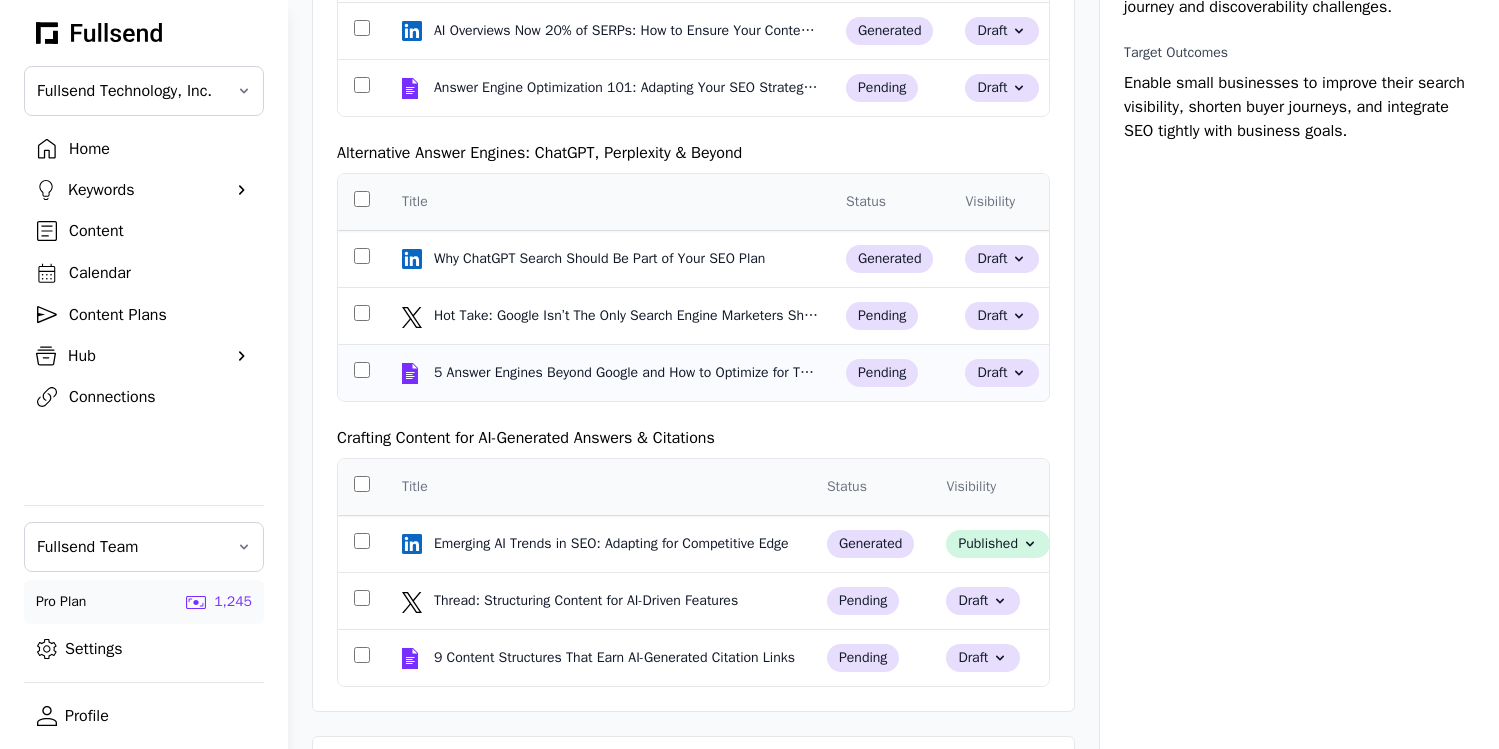 click at bounding box center [362, 373] 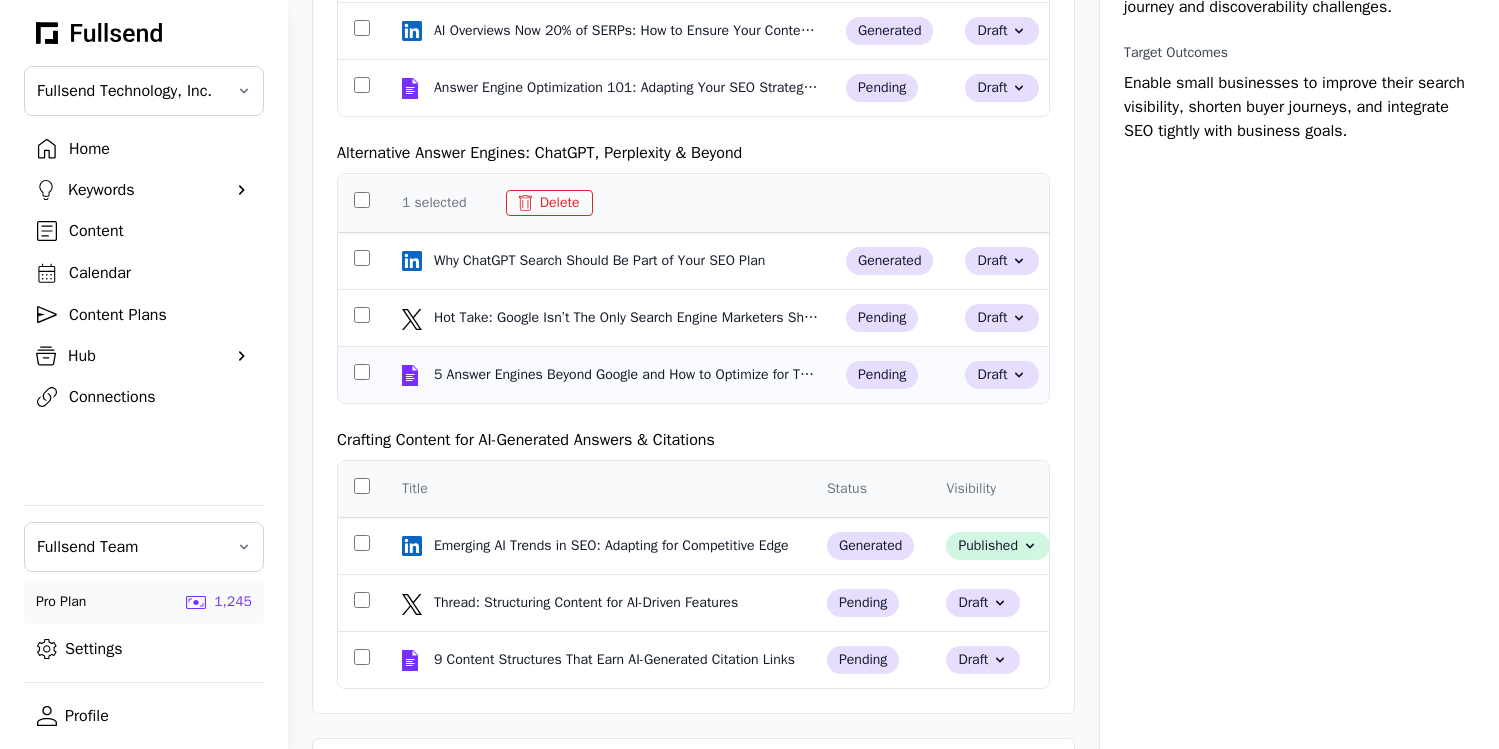 click at bounding box center [362, 375] 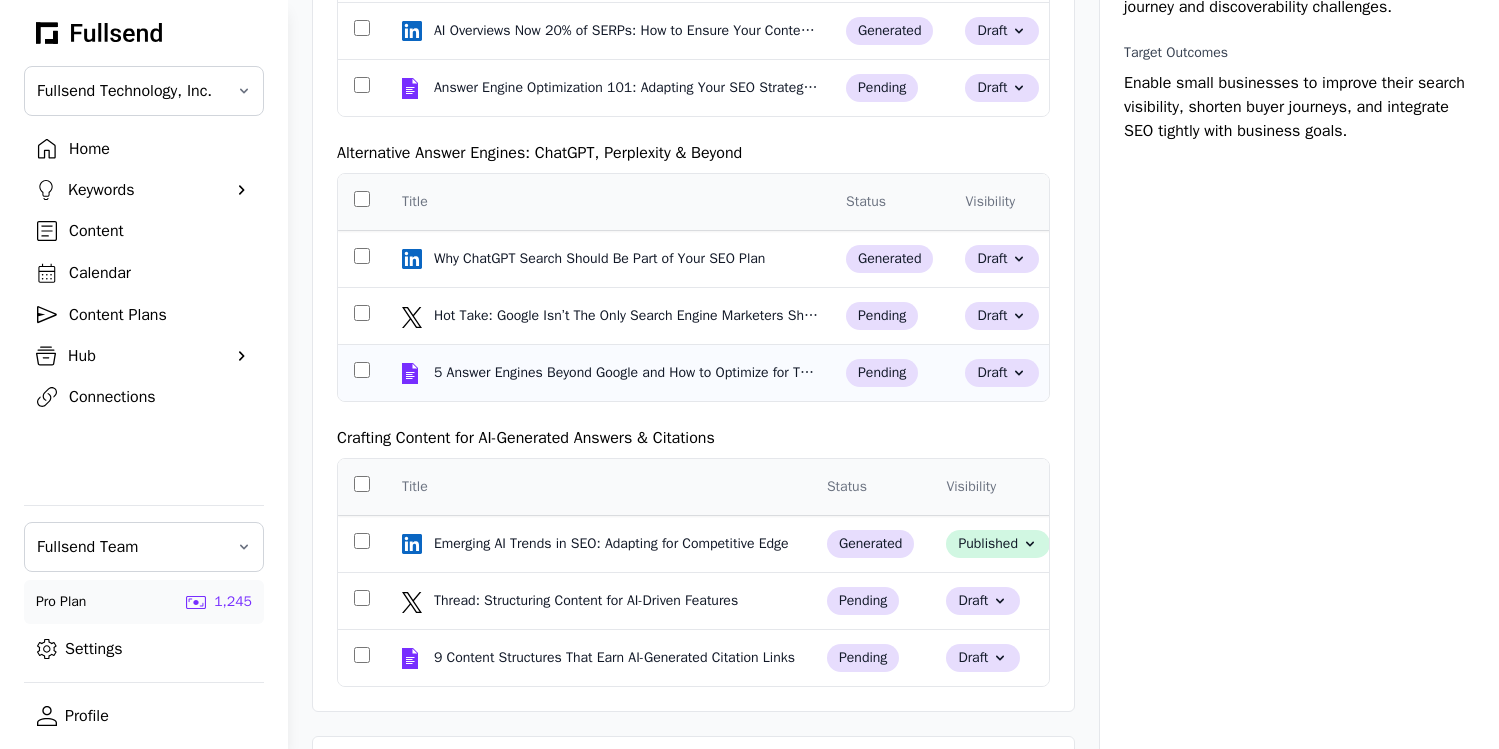 click at bounding box center (362, 373) 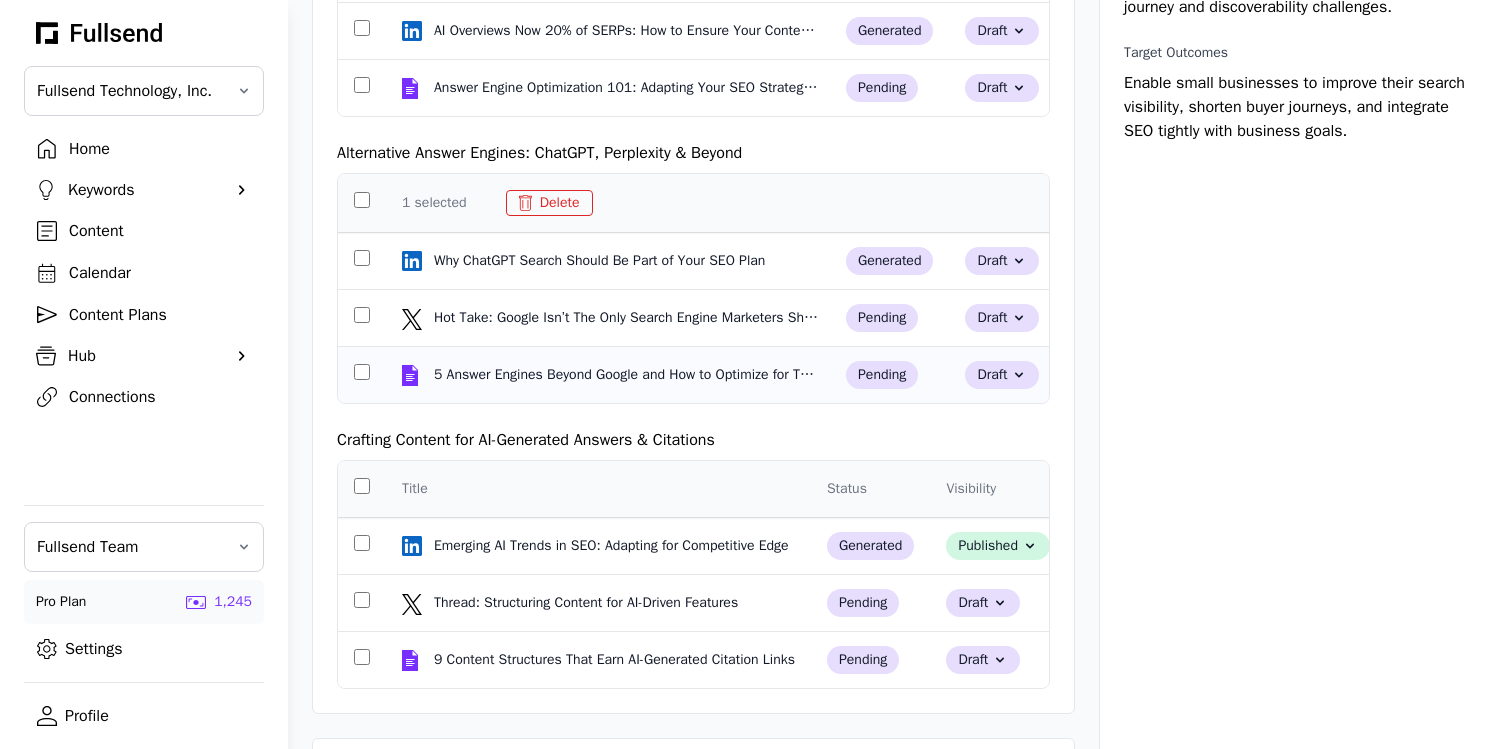 click at bounding box center [362, 375] 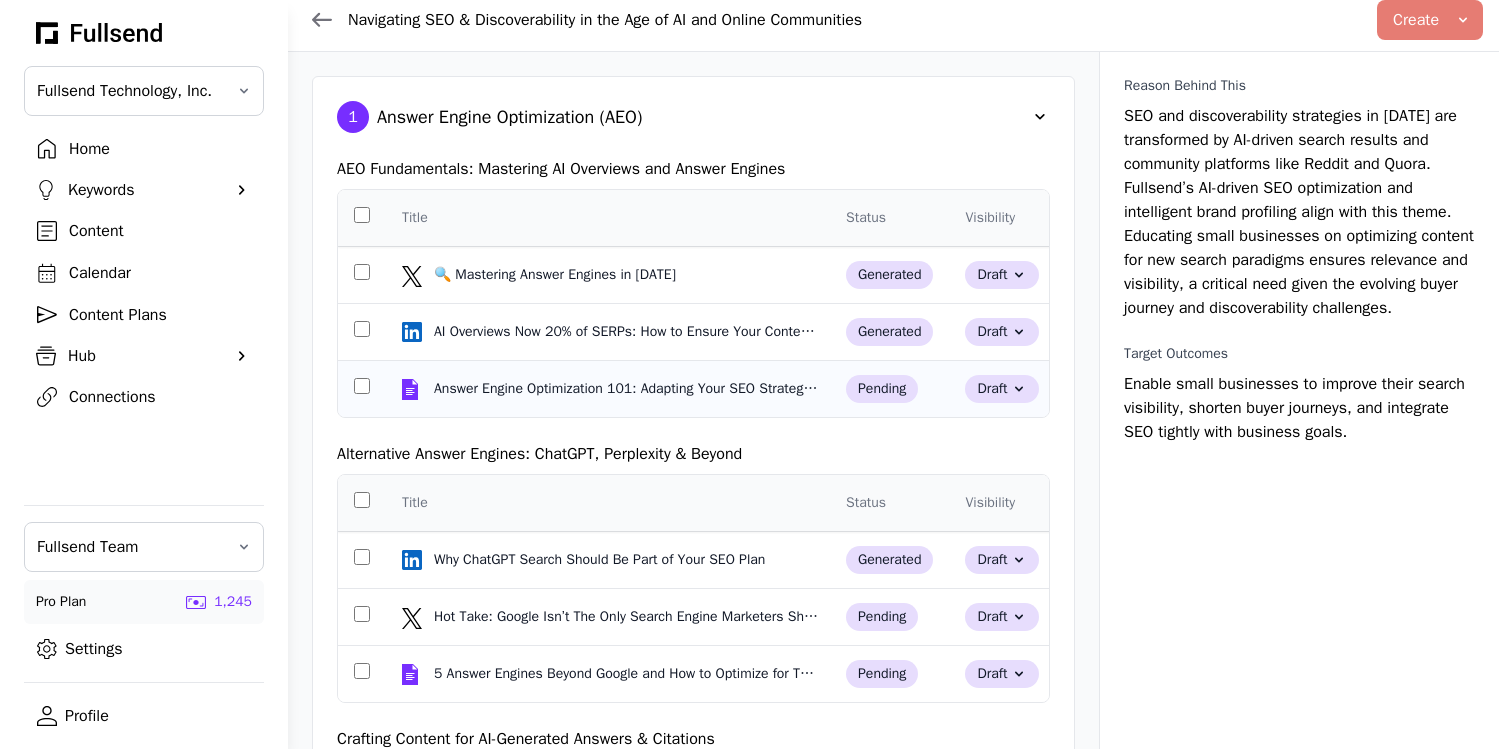 scroll, scrollTop: 0, scrollLeft: 0, axis: both 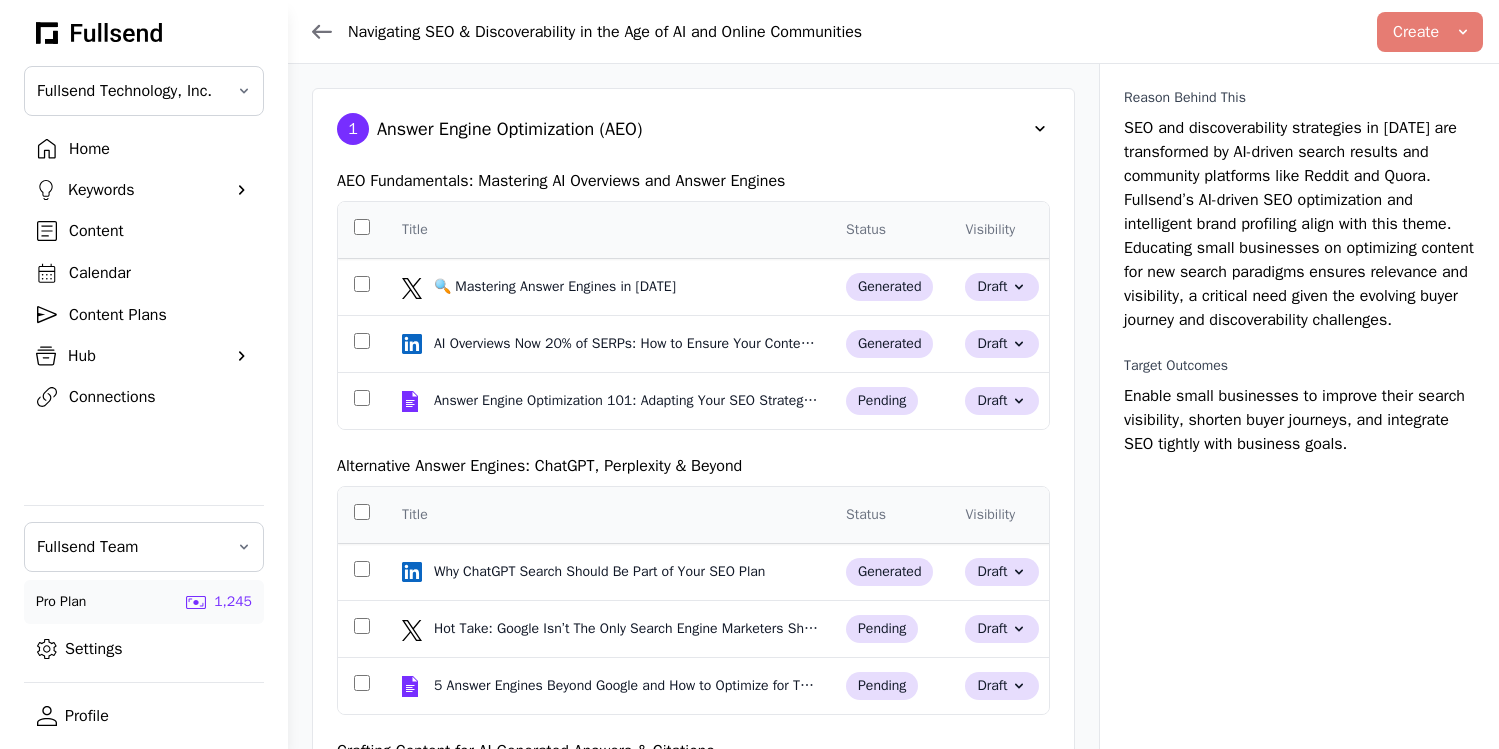 click 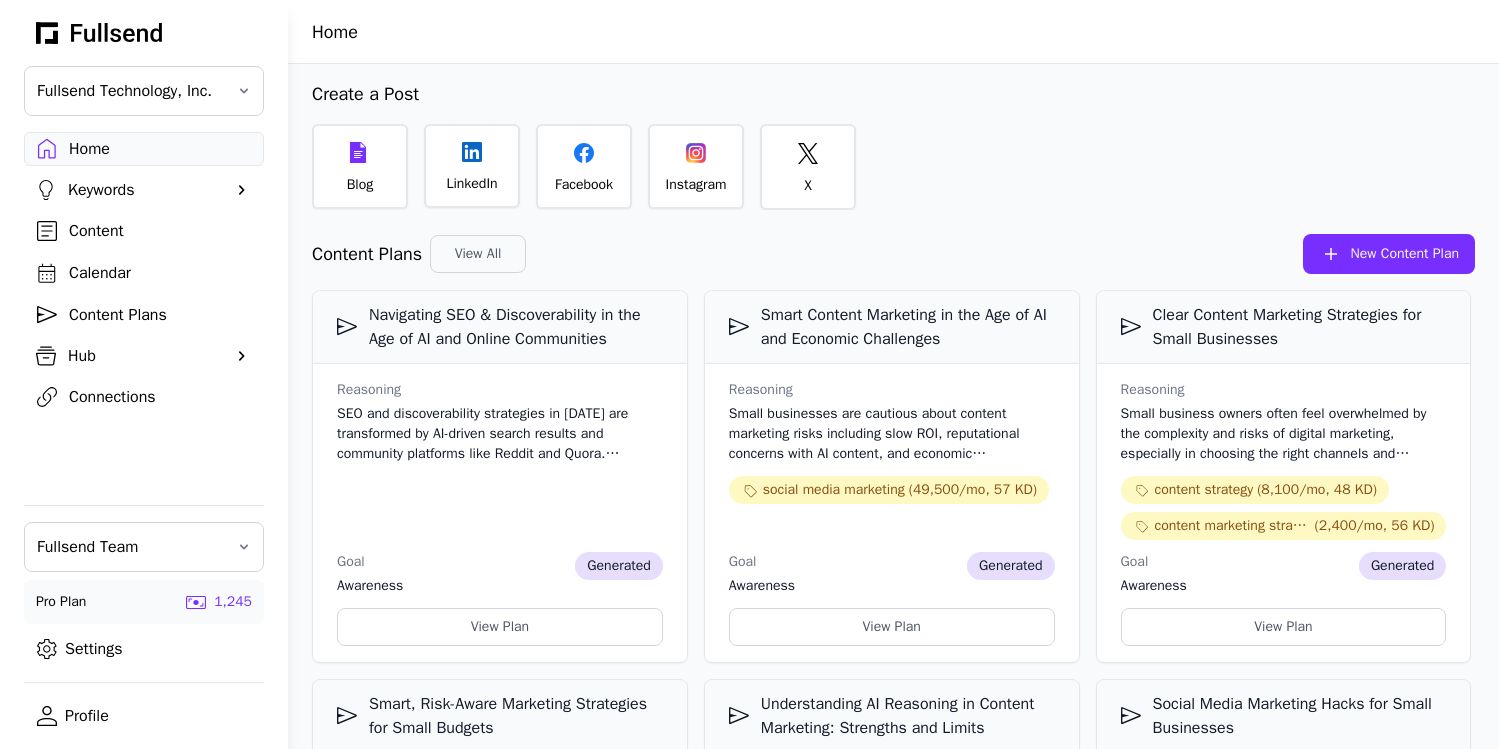 click on "New Content Plan" at bounding box center (1389, 254) 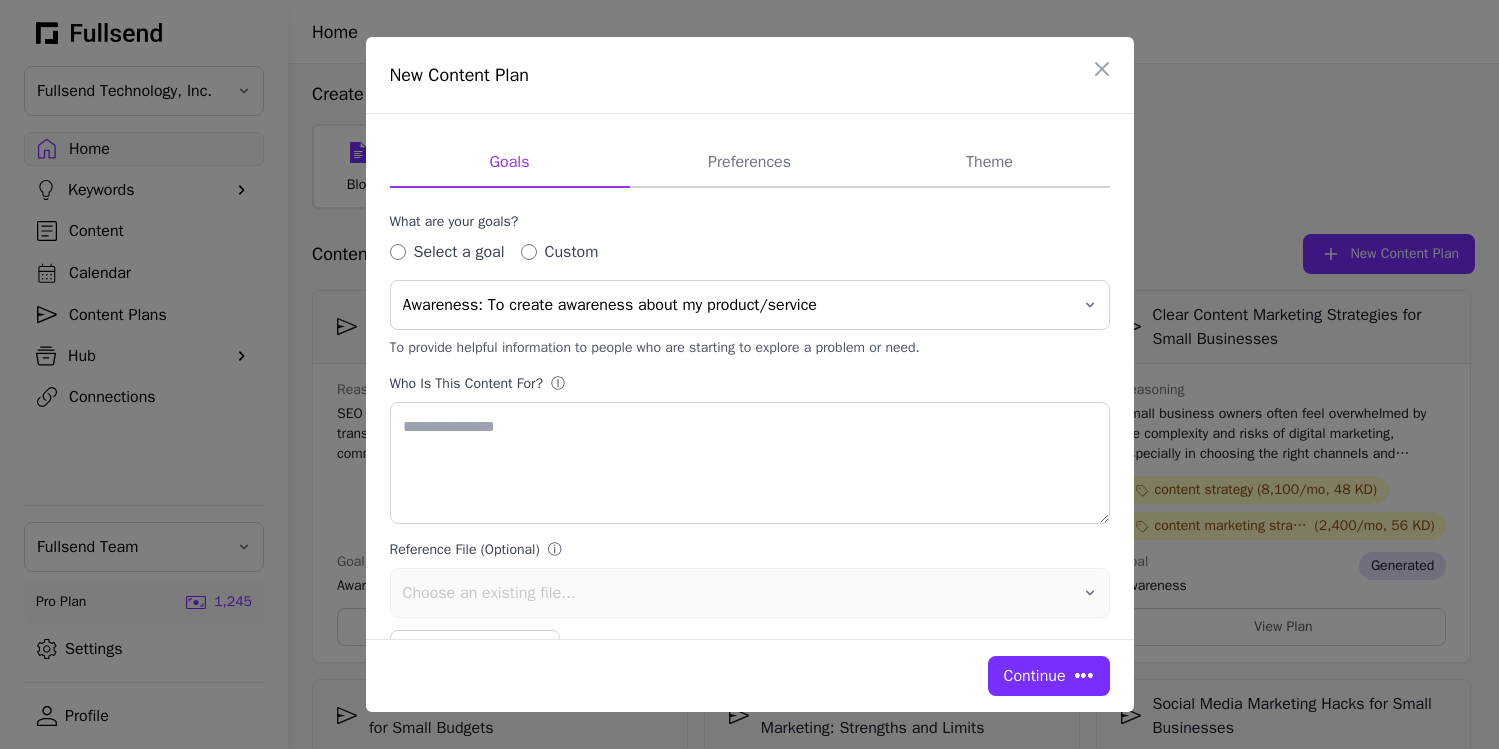 type on "**********" 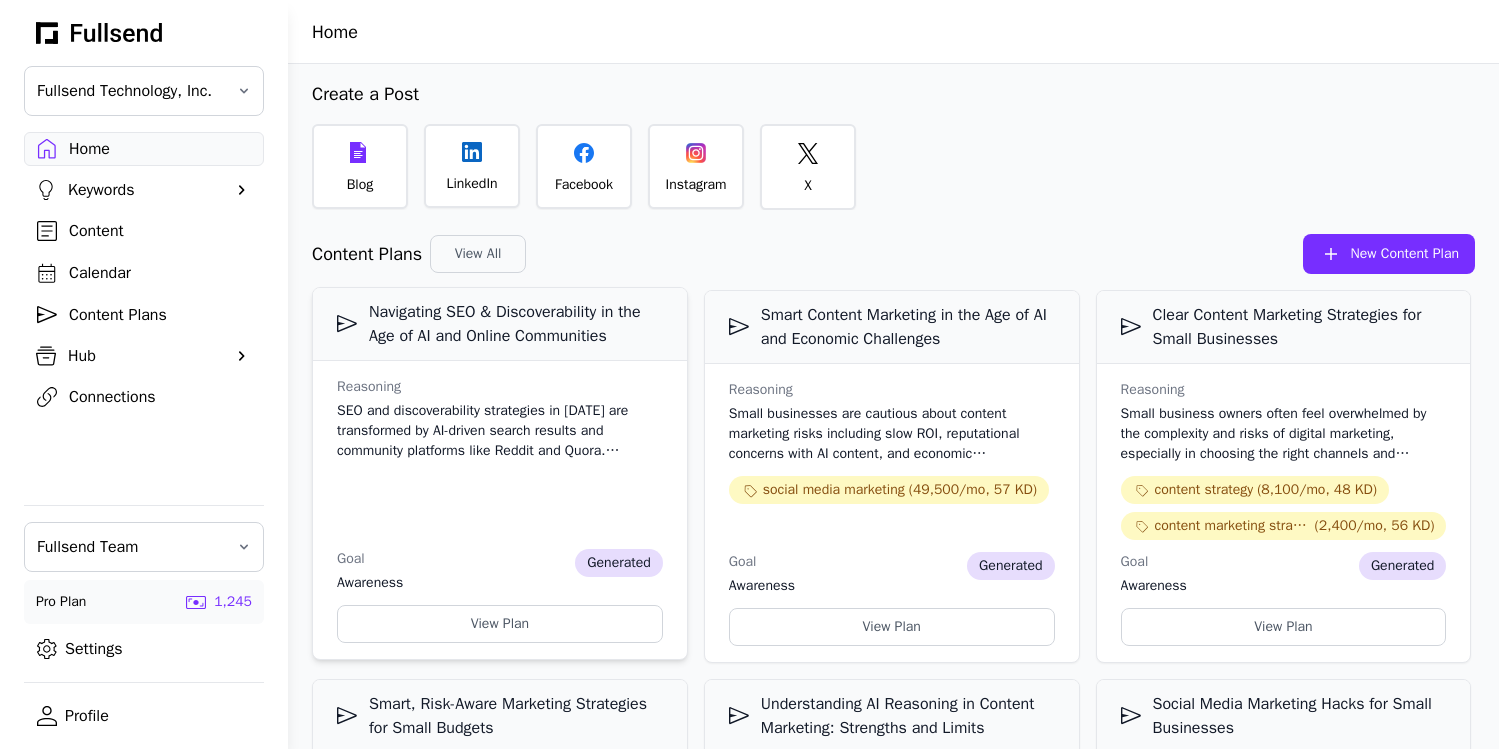 click on "SEO and discoverability strategies in [DATE] are transformed by AI-driven search results and community platforms like Reddit and Quora. Fullsend’s AI-driven SEO optimization and intelligent brand profiling align with this theme. Educating small businesses on optimizing content for new search paradigms ensures relevance and visibility, a critical need given the evolving buyer journey and discoverability challenges." at bounding box center (500, 431) 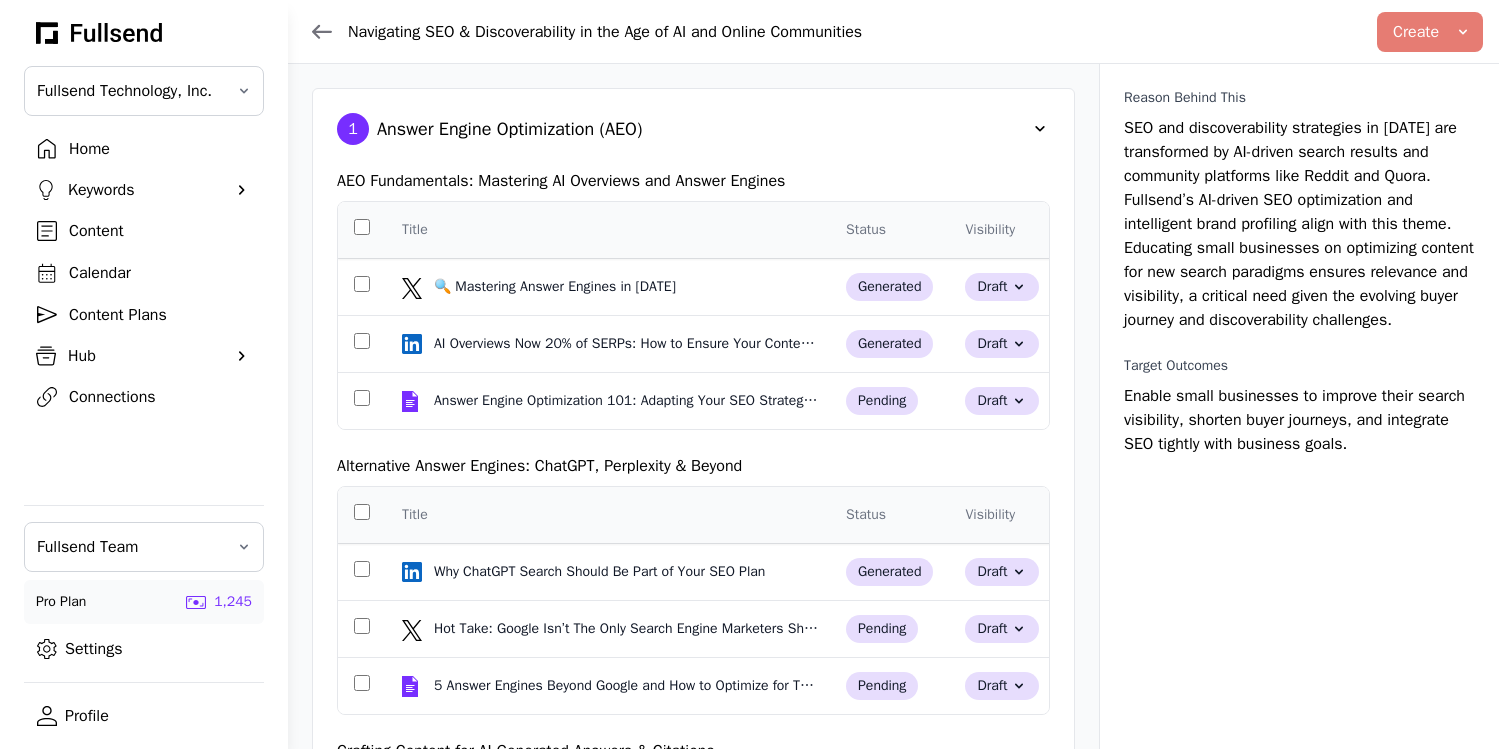 click on "Home" at bounding box center (160, 149) 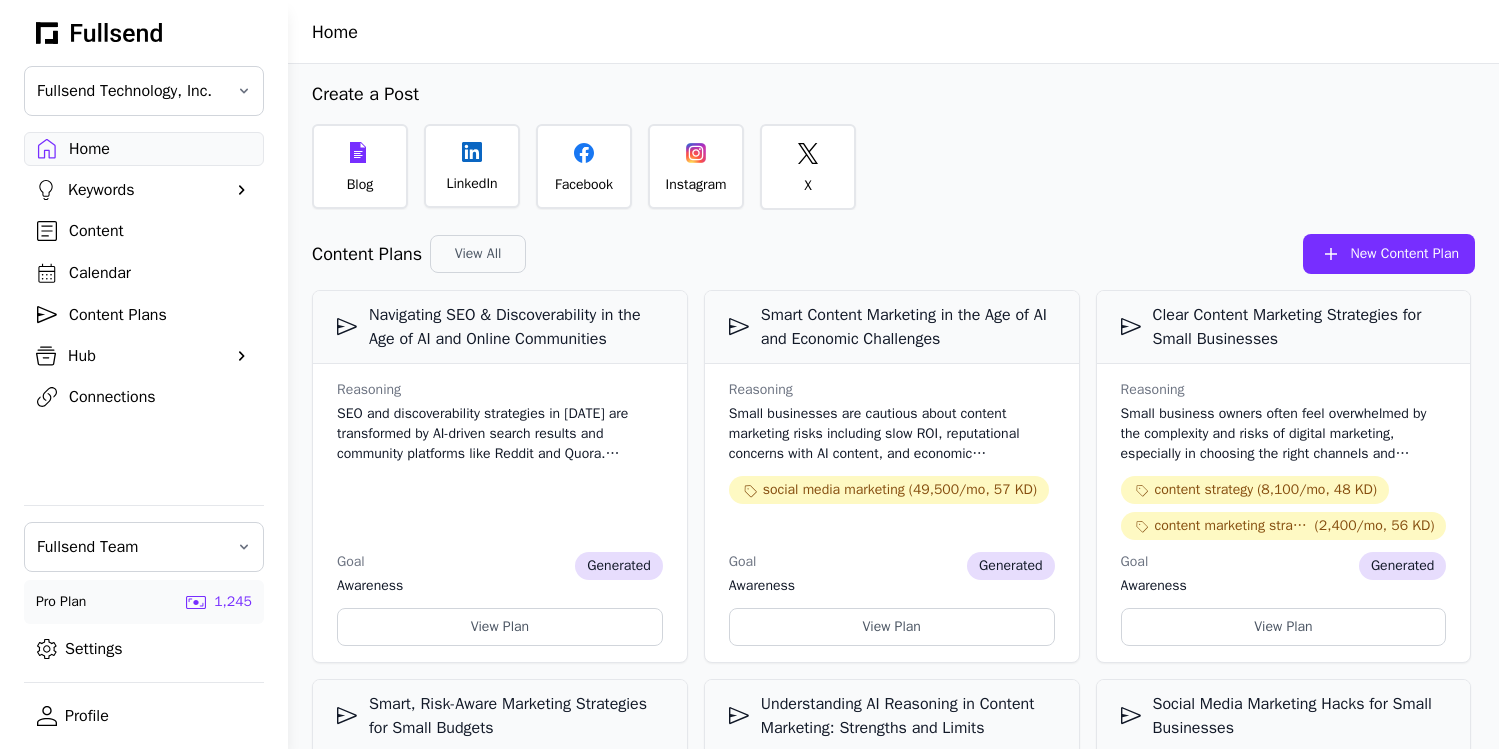 click on "New Content Plan" at bounding box center [1389, 254] 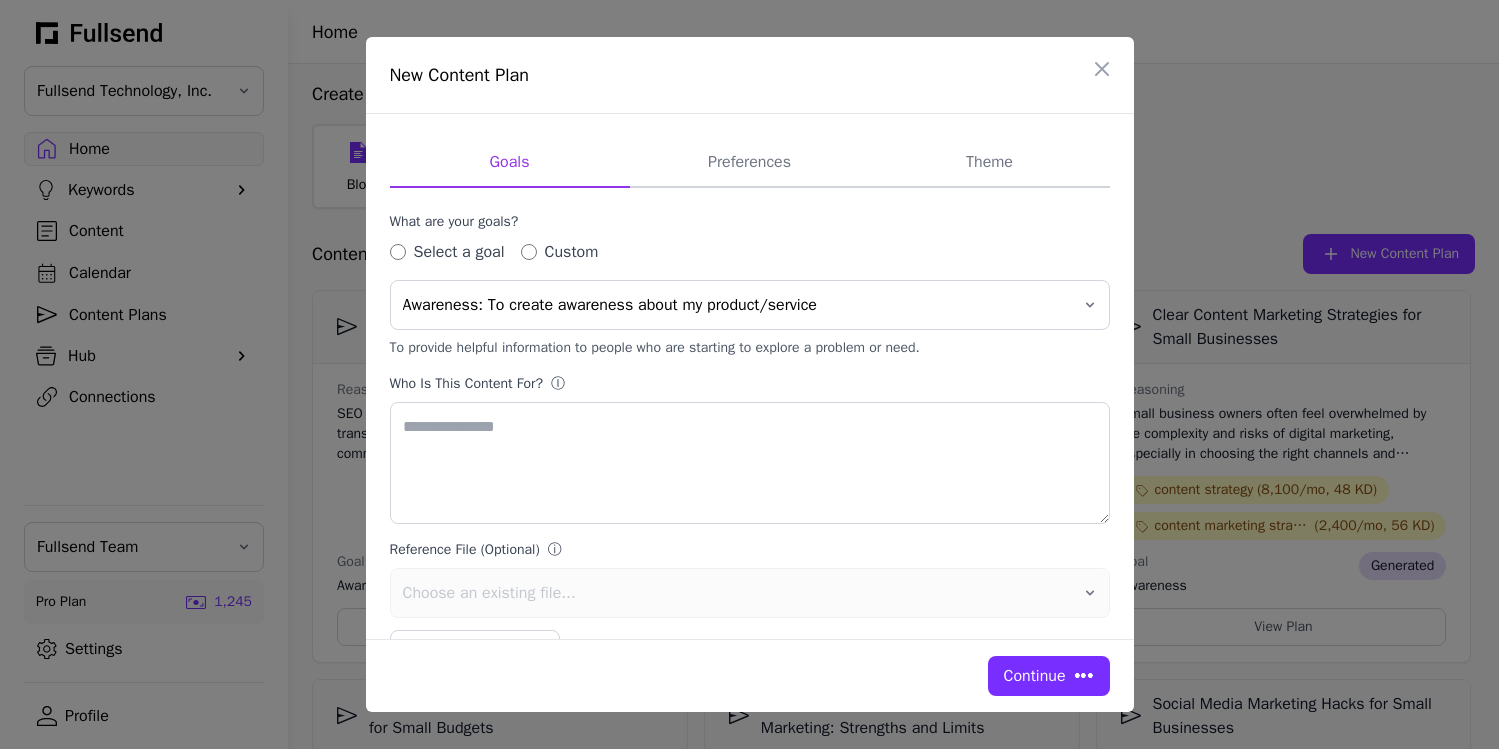 type on "**********" 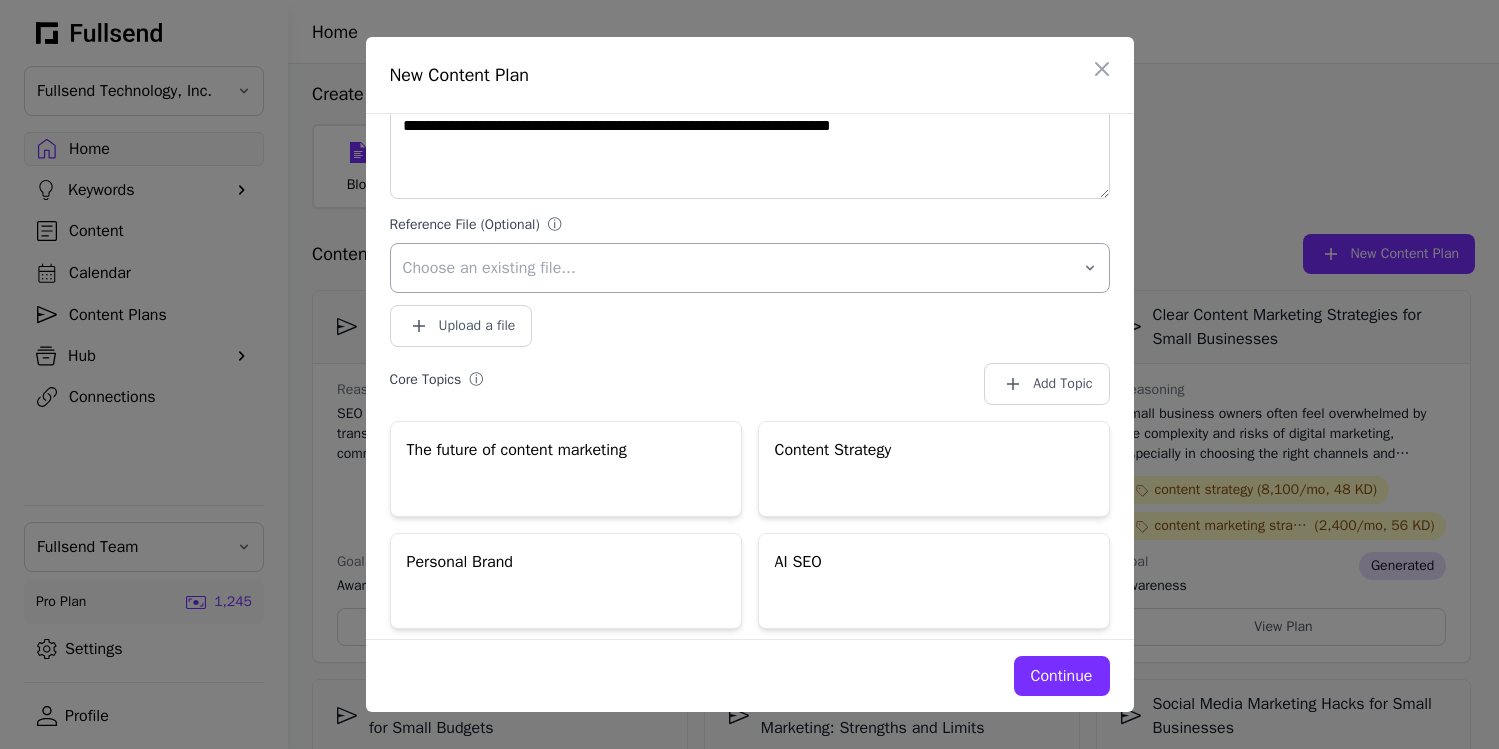 scroll, scrollTop: 452, scrollLeft: 0, axis: vertical 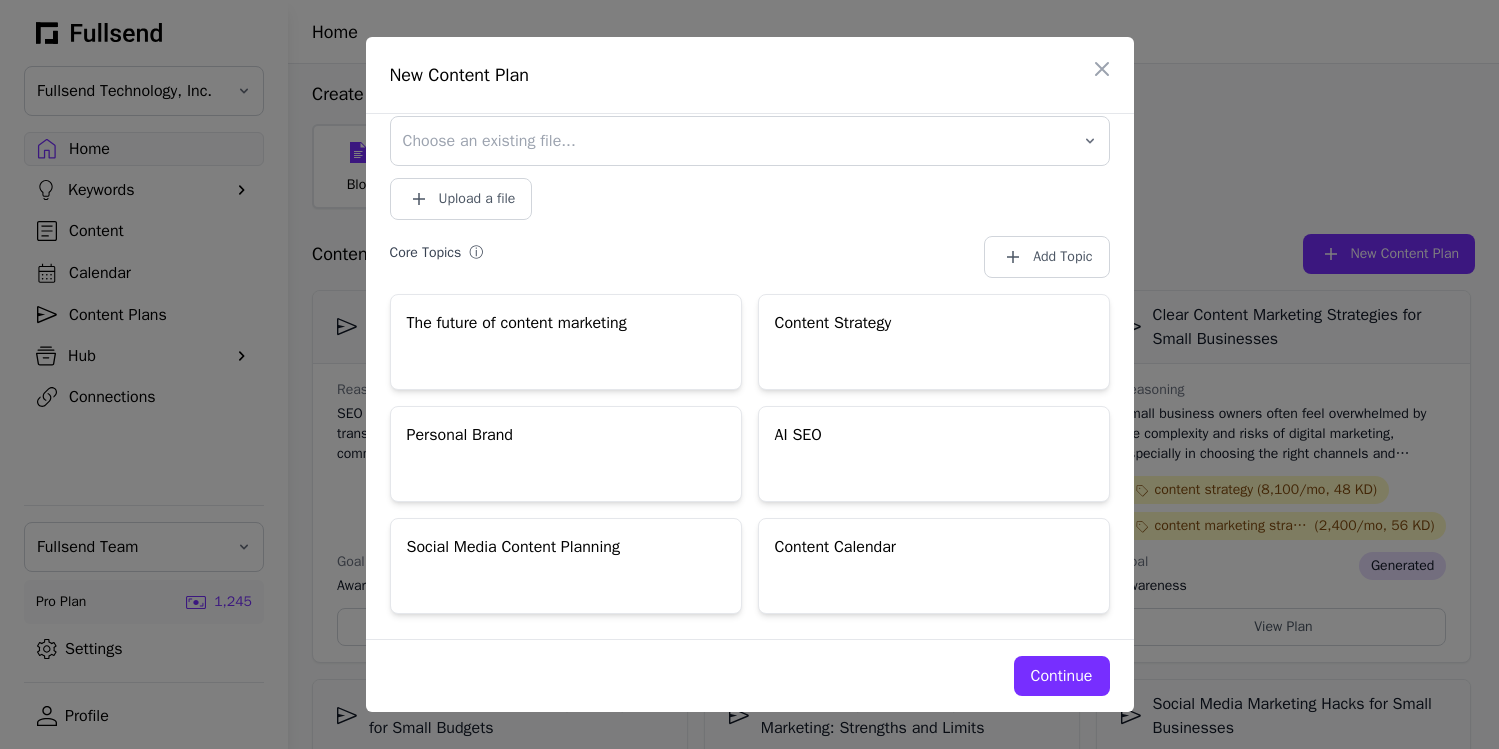 click on "Continue" at bounding box center (1062, 676) 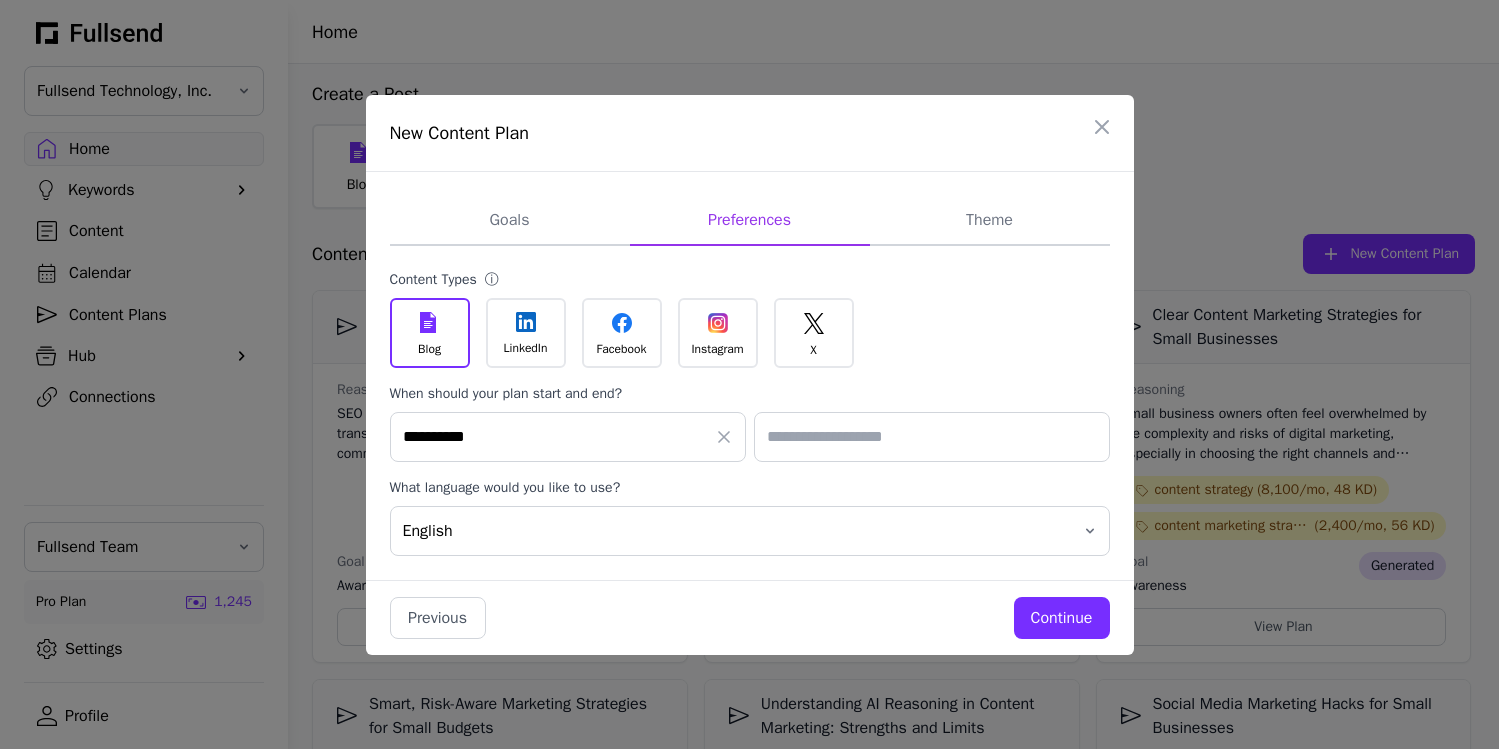 scroll, scrollTop: 0, scrollLeft: 0, axis: both 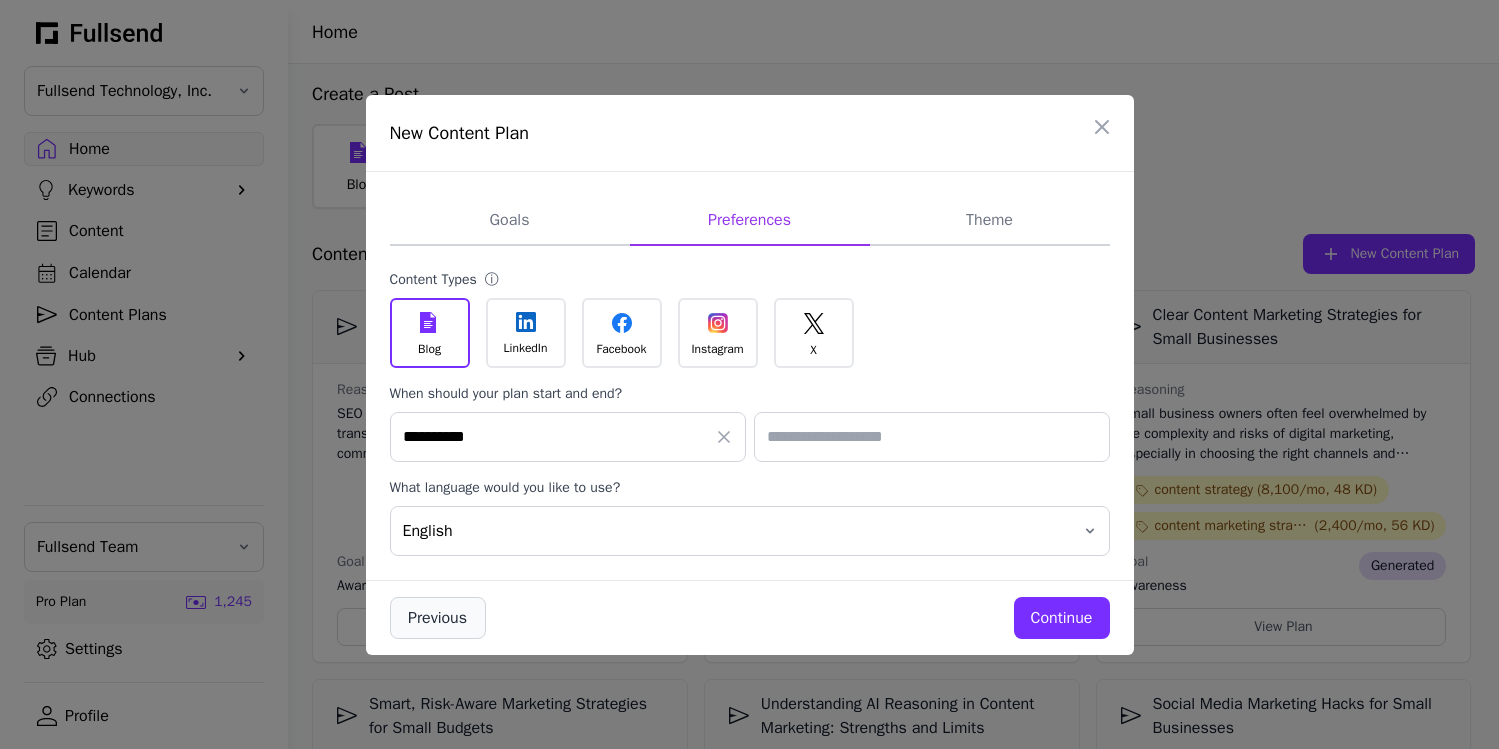 click on "Previous" at bounding box center [438, 618] 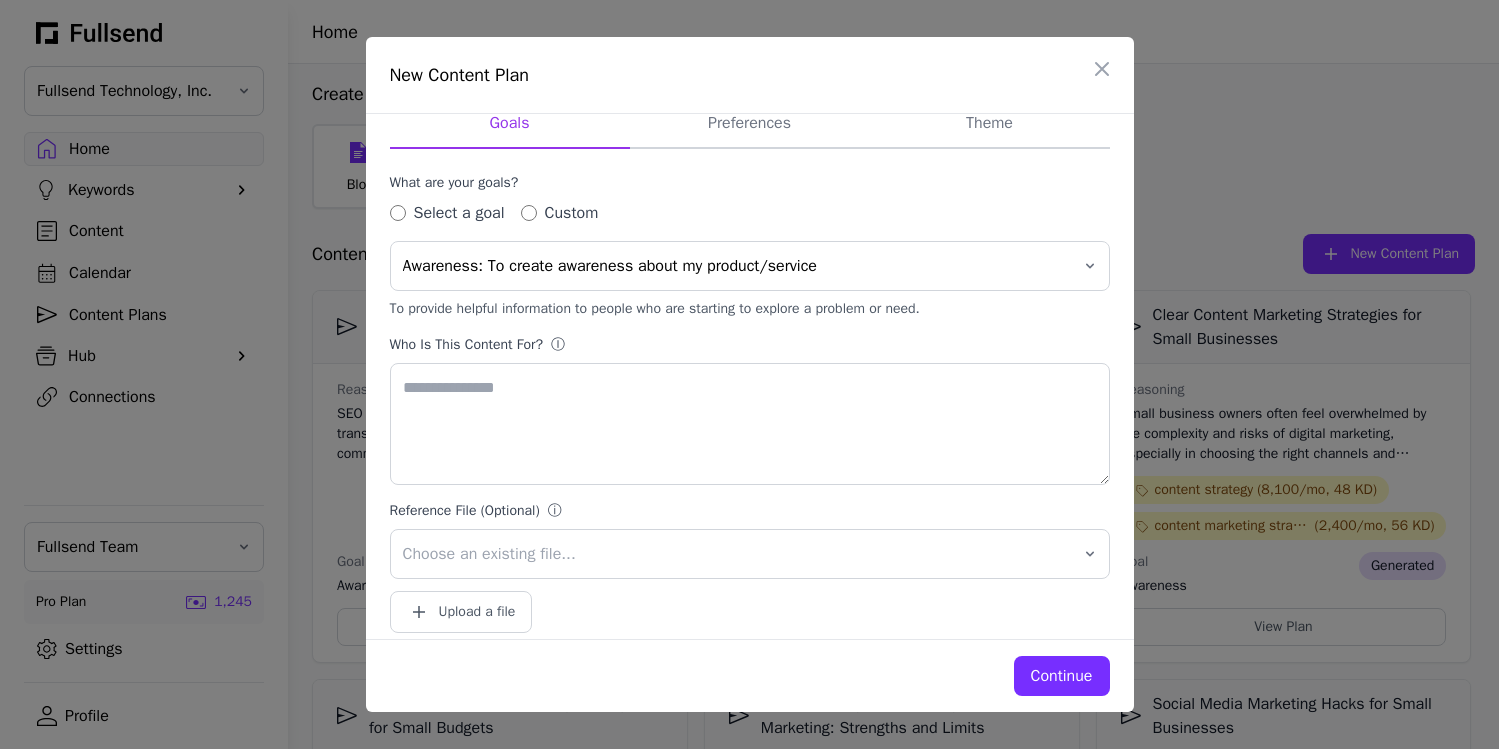 scroll, scrollTop: 0, scrollLeft: 0, axis: both 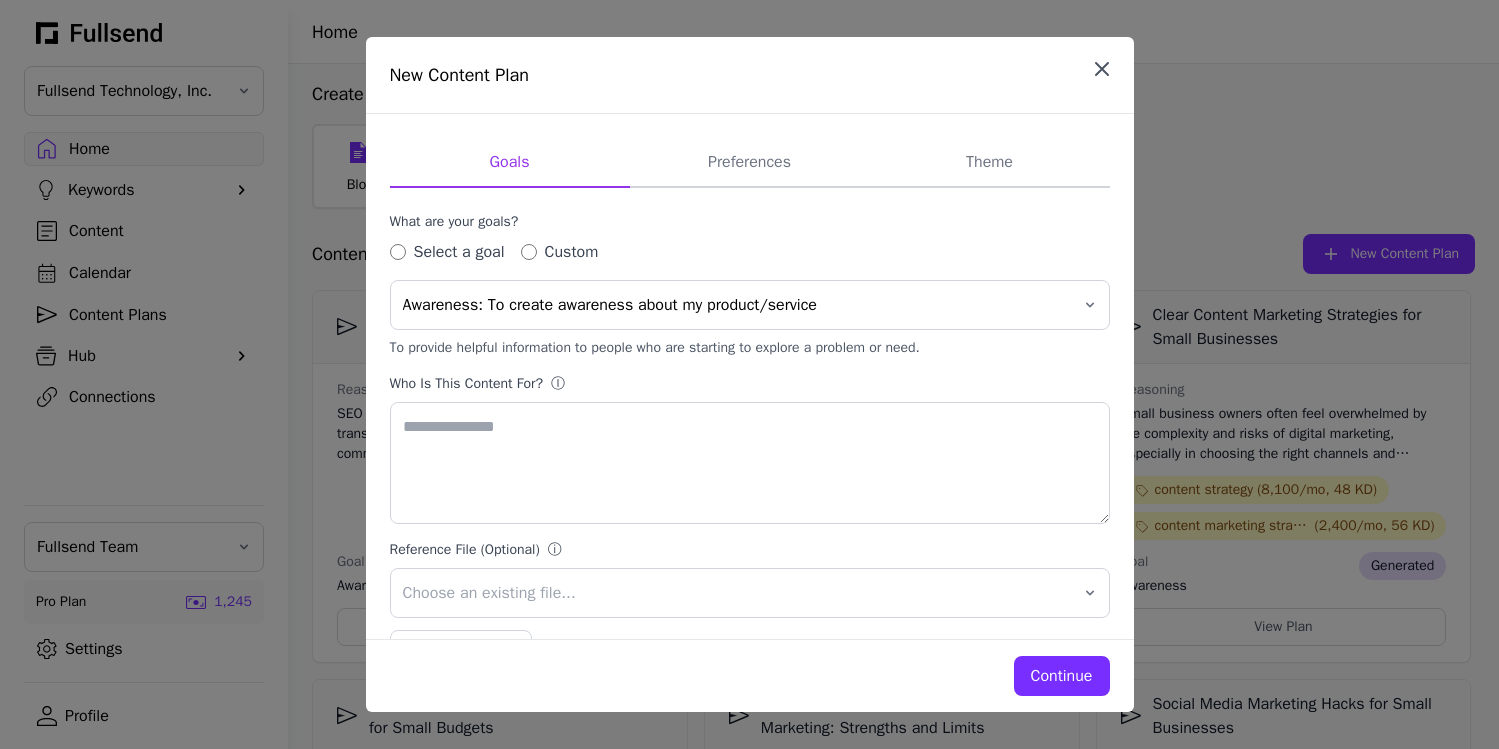 click 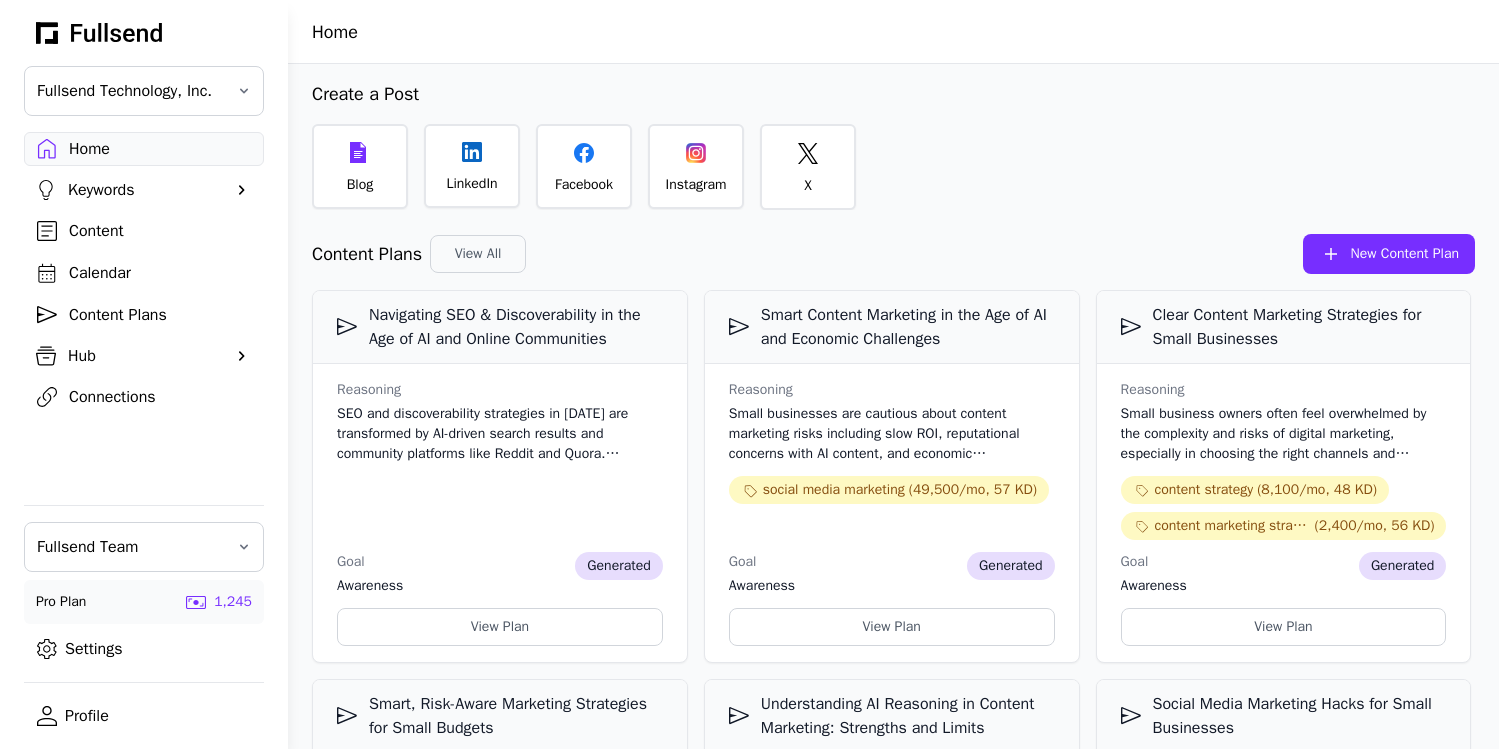 click on "New Content Plan" at bounding box center (1405, 254) 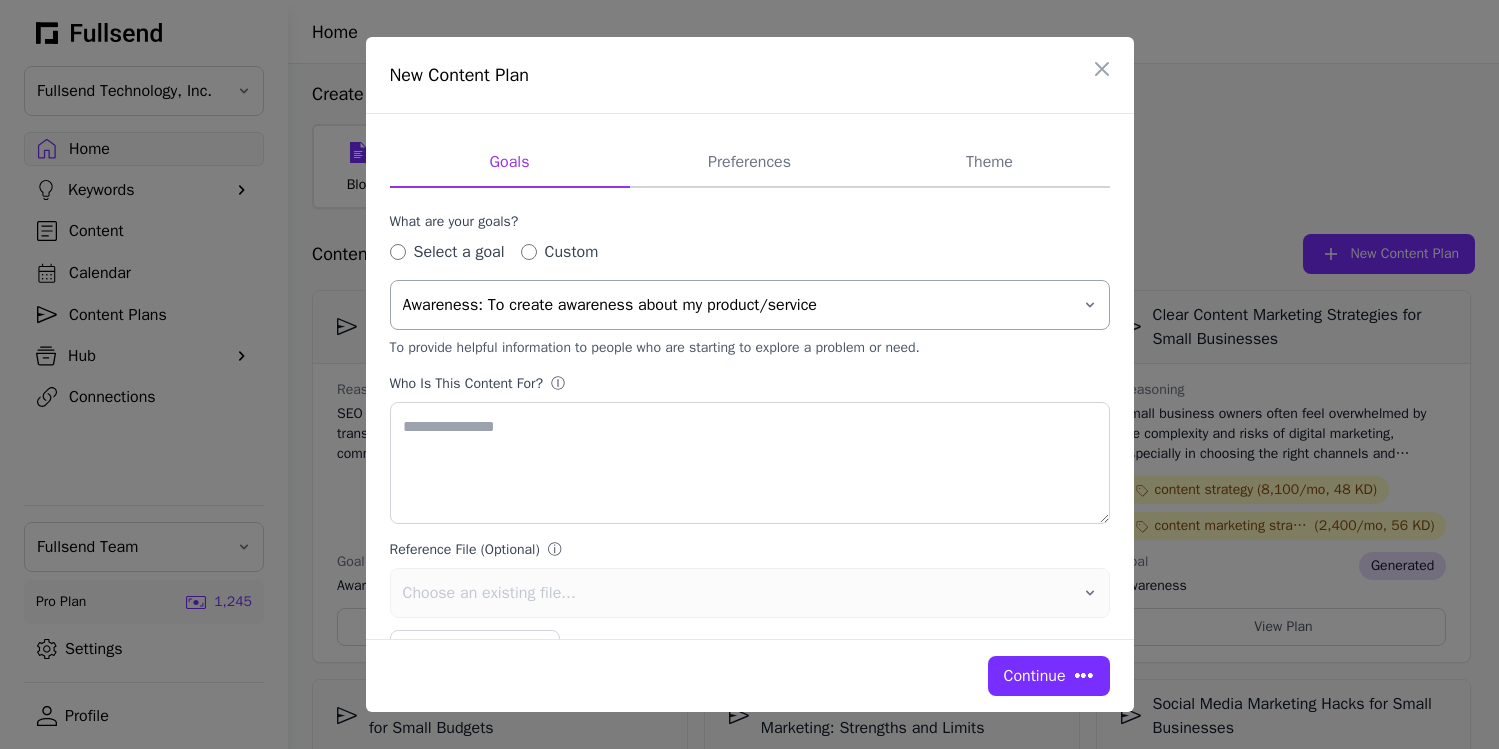type on "**********" 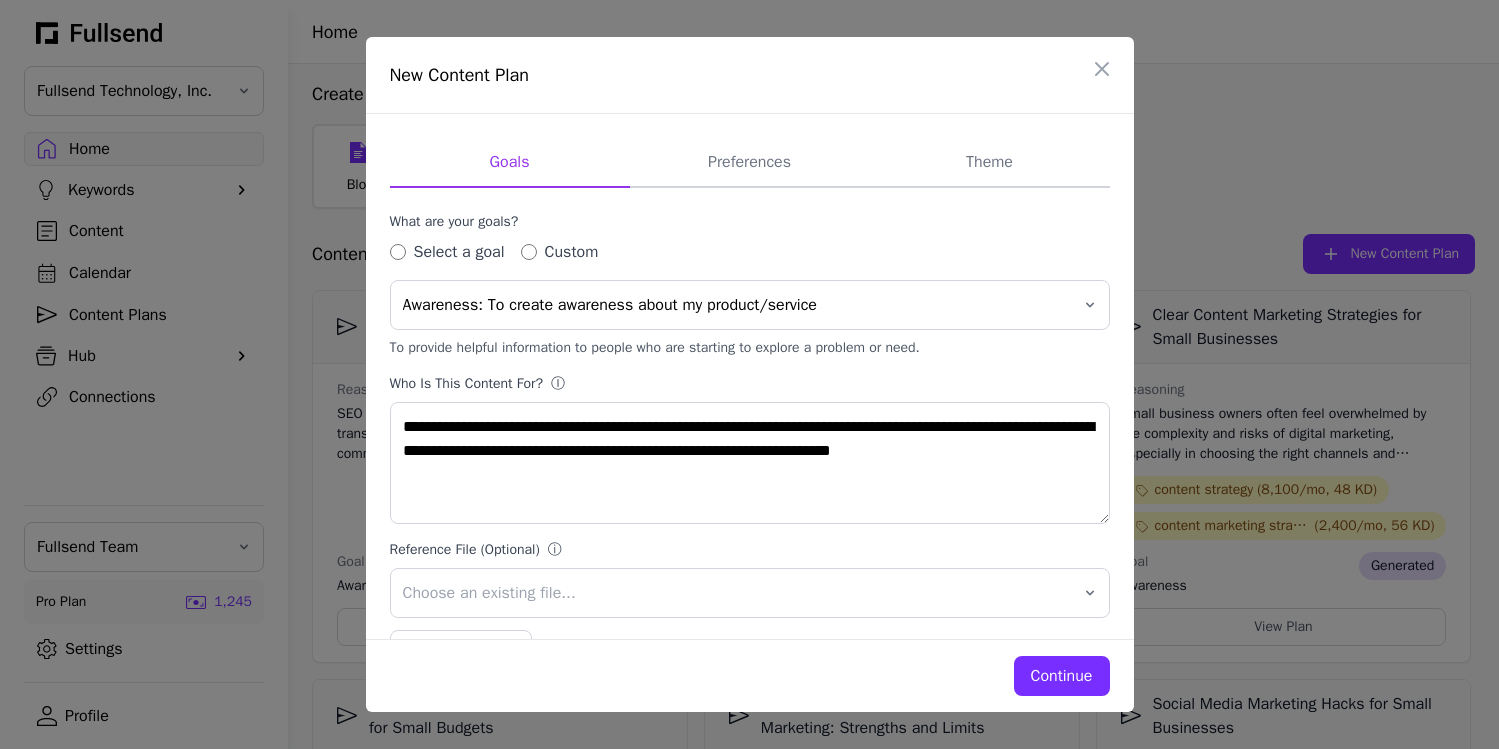 click on "Continue" at bounding box center [1062, 676] 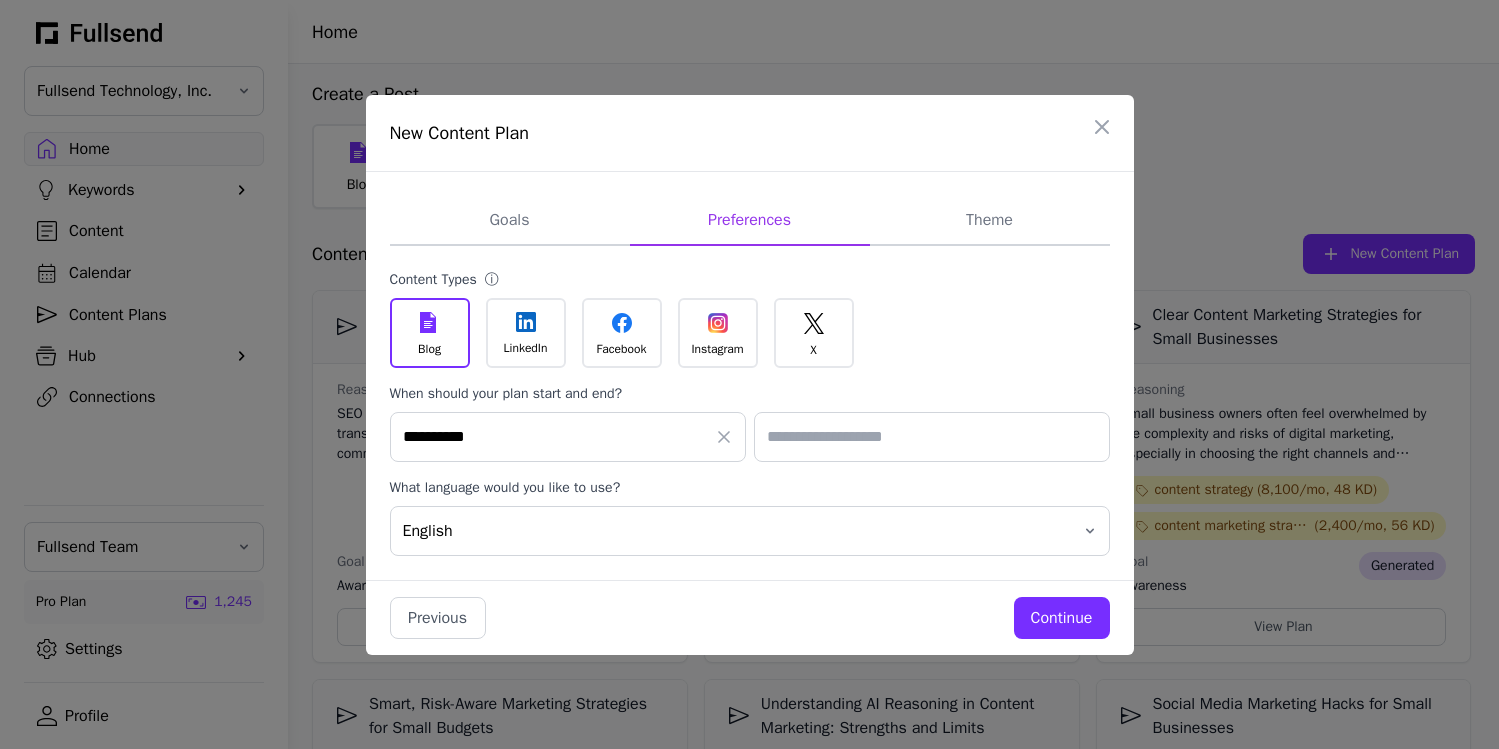 click on "LinkedIn" 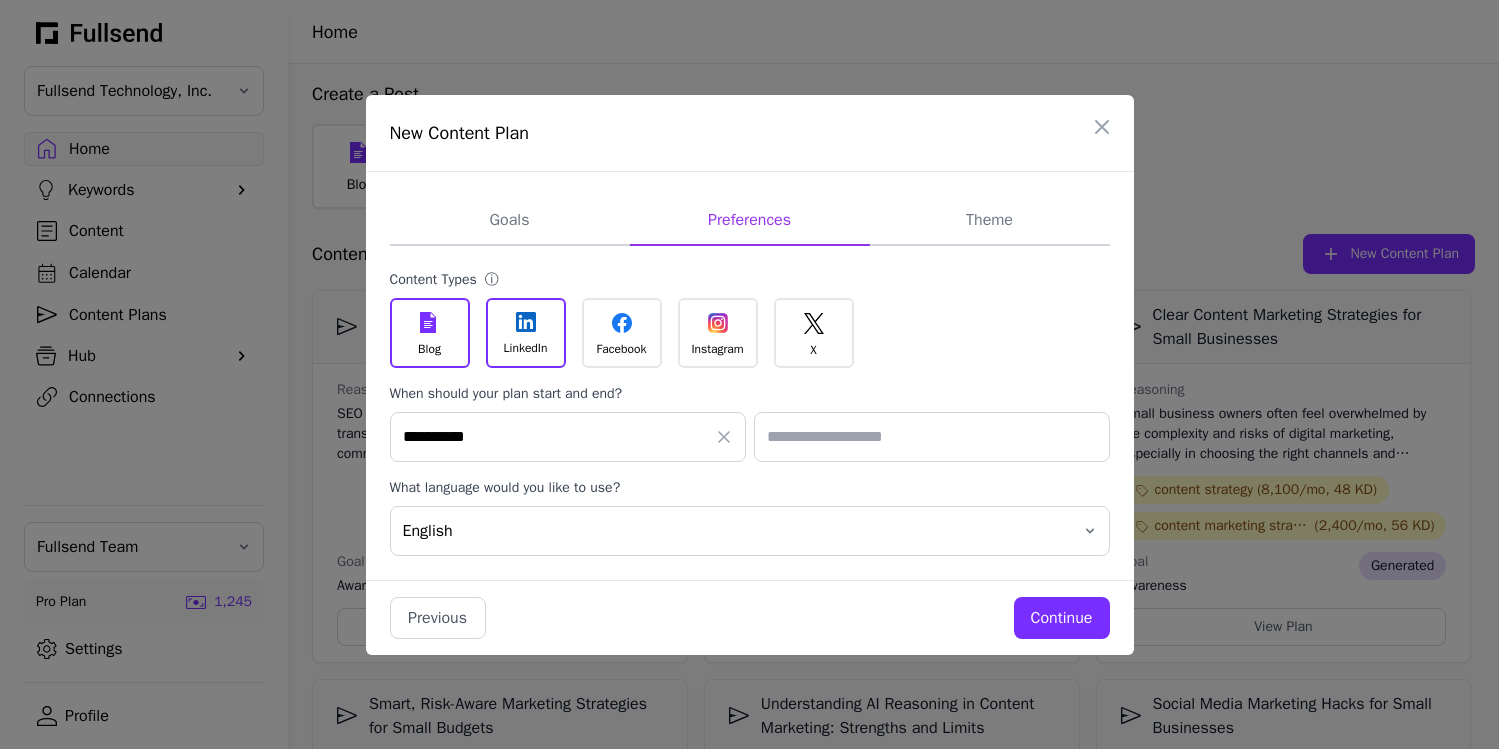 click on "Facebook" 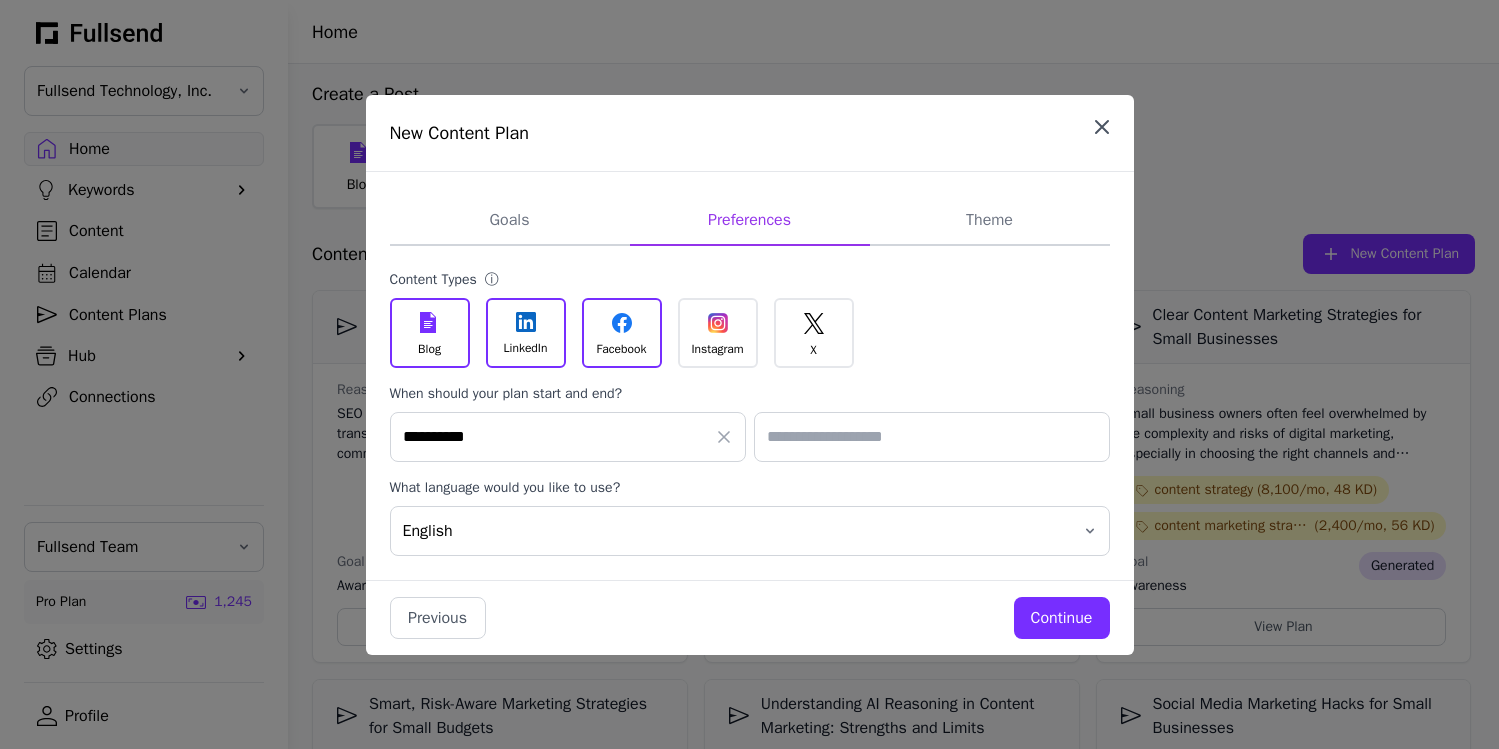 click 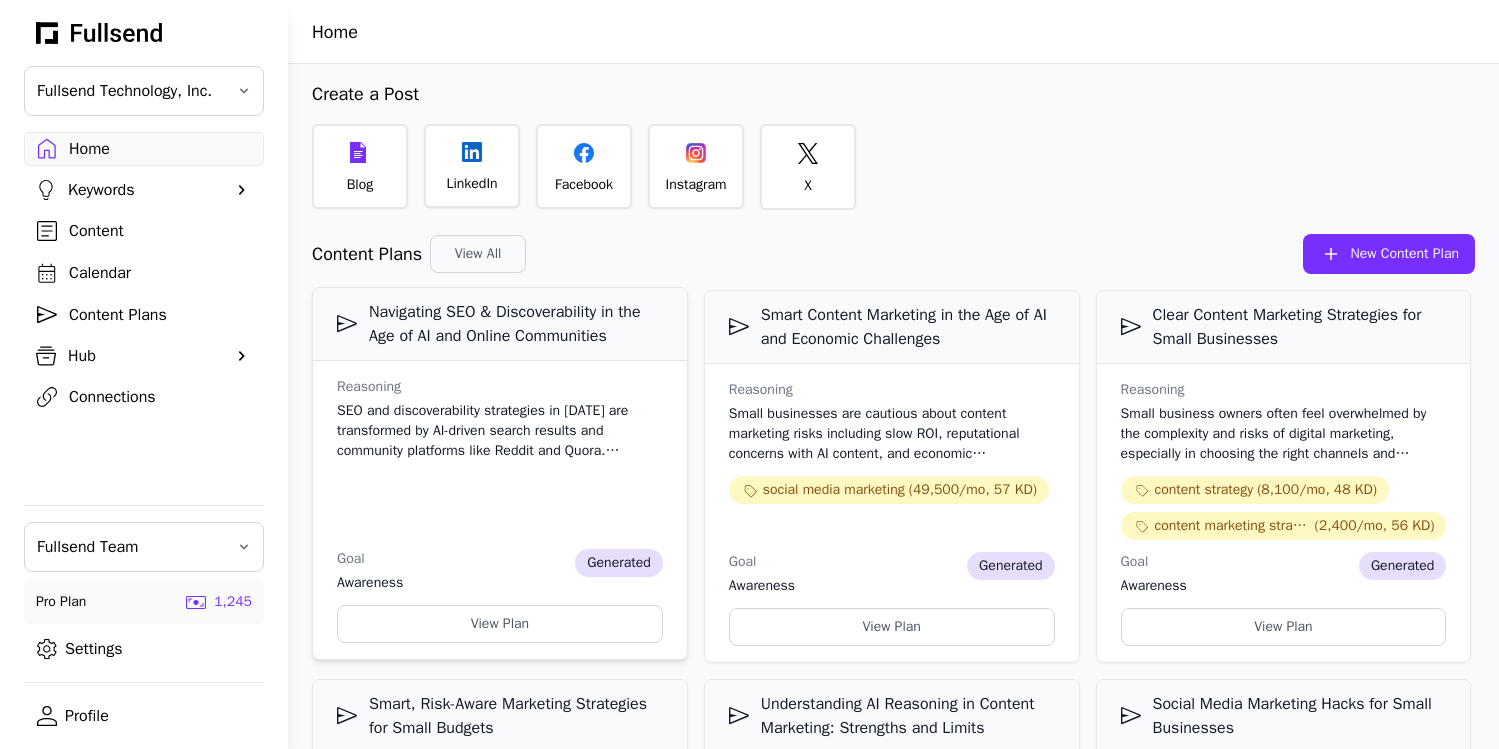 click on "Reasoning" at bounding box center [500, 387] 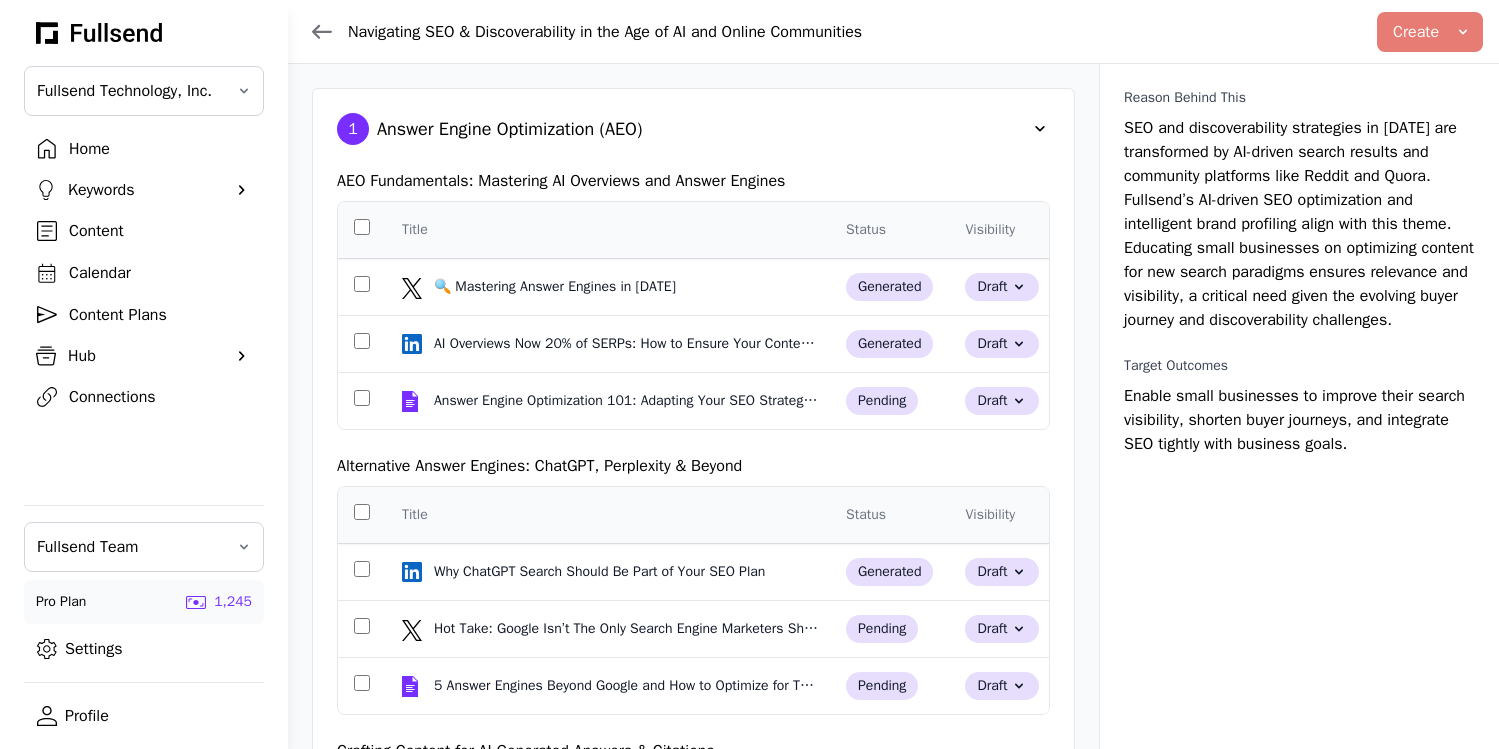 click 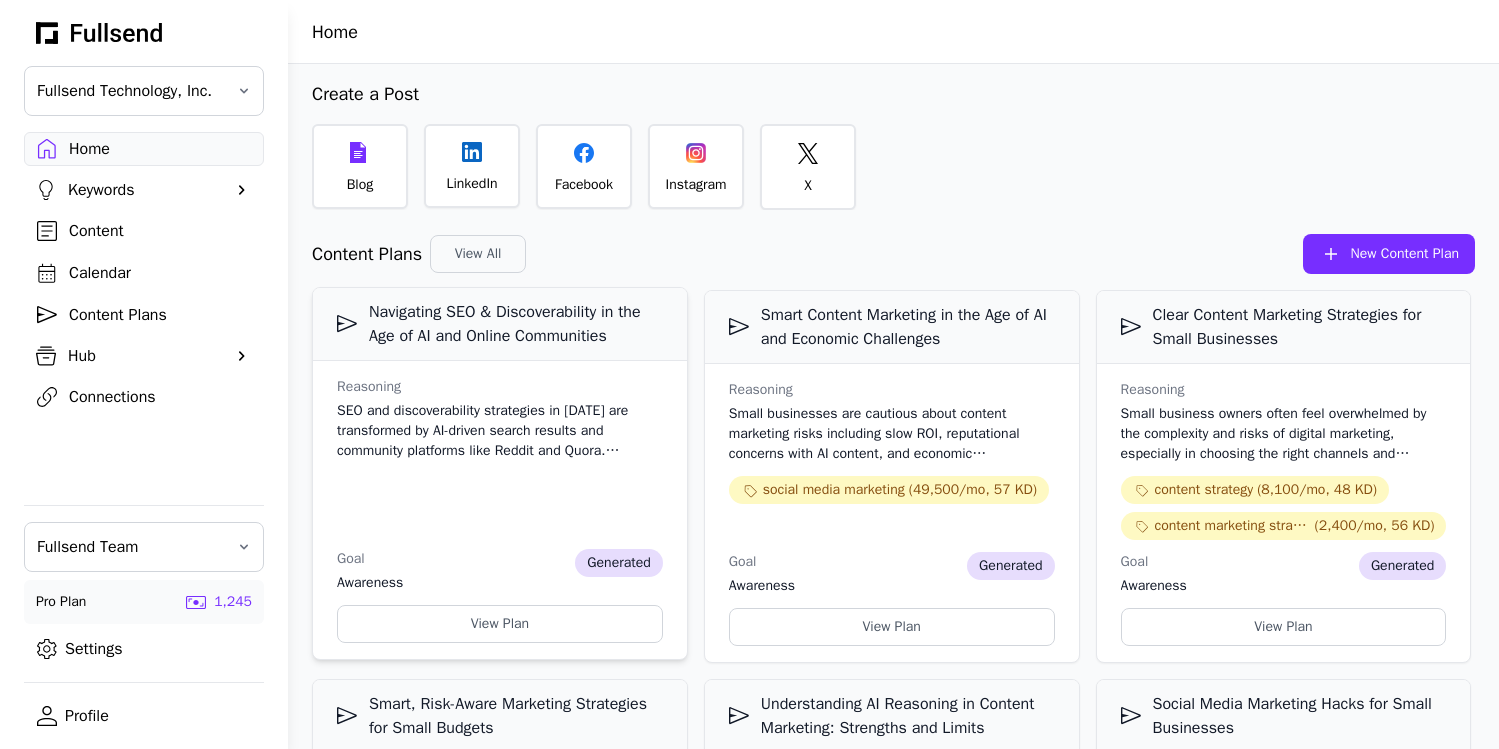 click on "Reasoning" at bounding box center (500, 387) 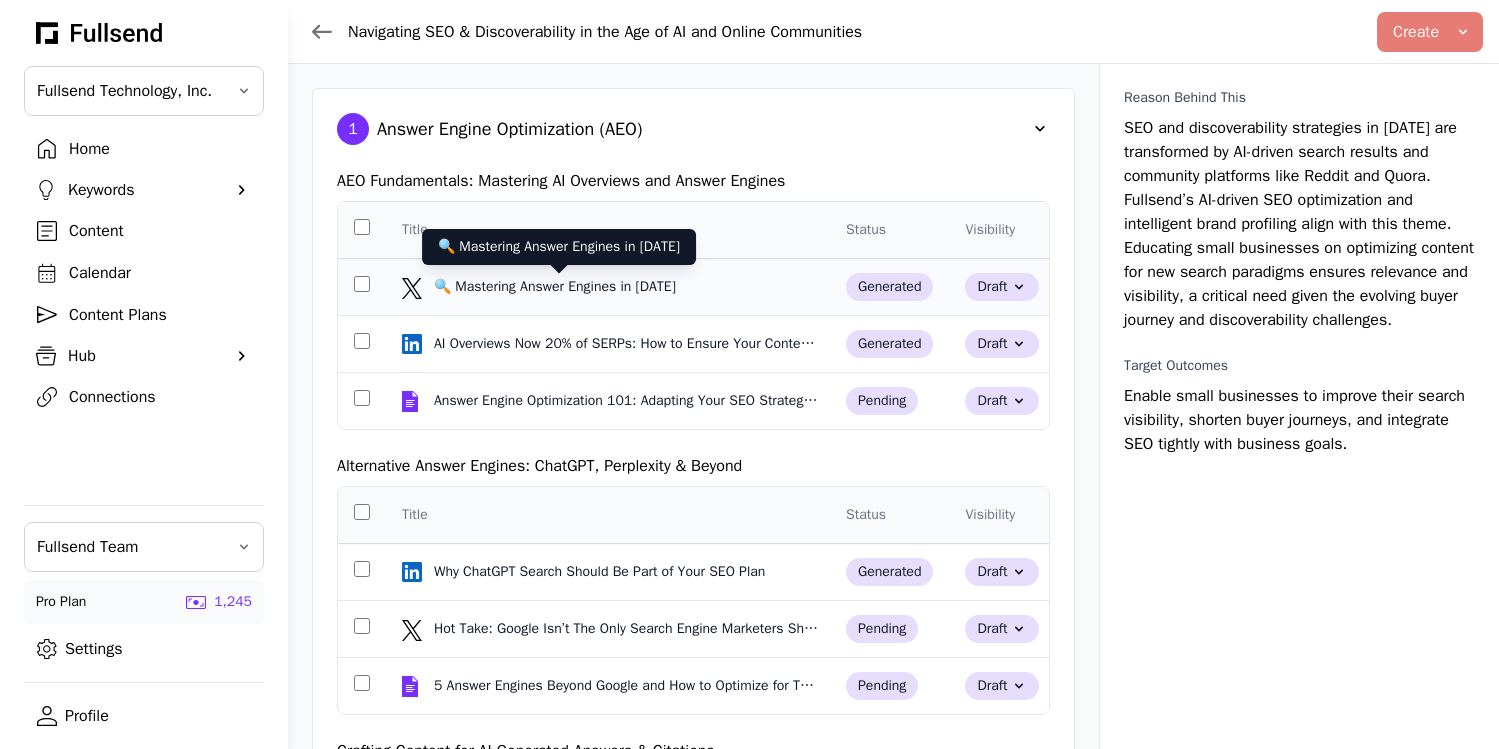 click on "🔍 Mastering Answer Engines in [DATE]" at bounding box center (557, 287) 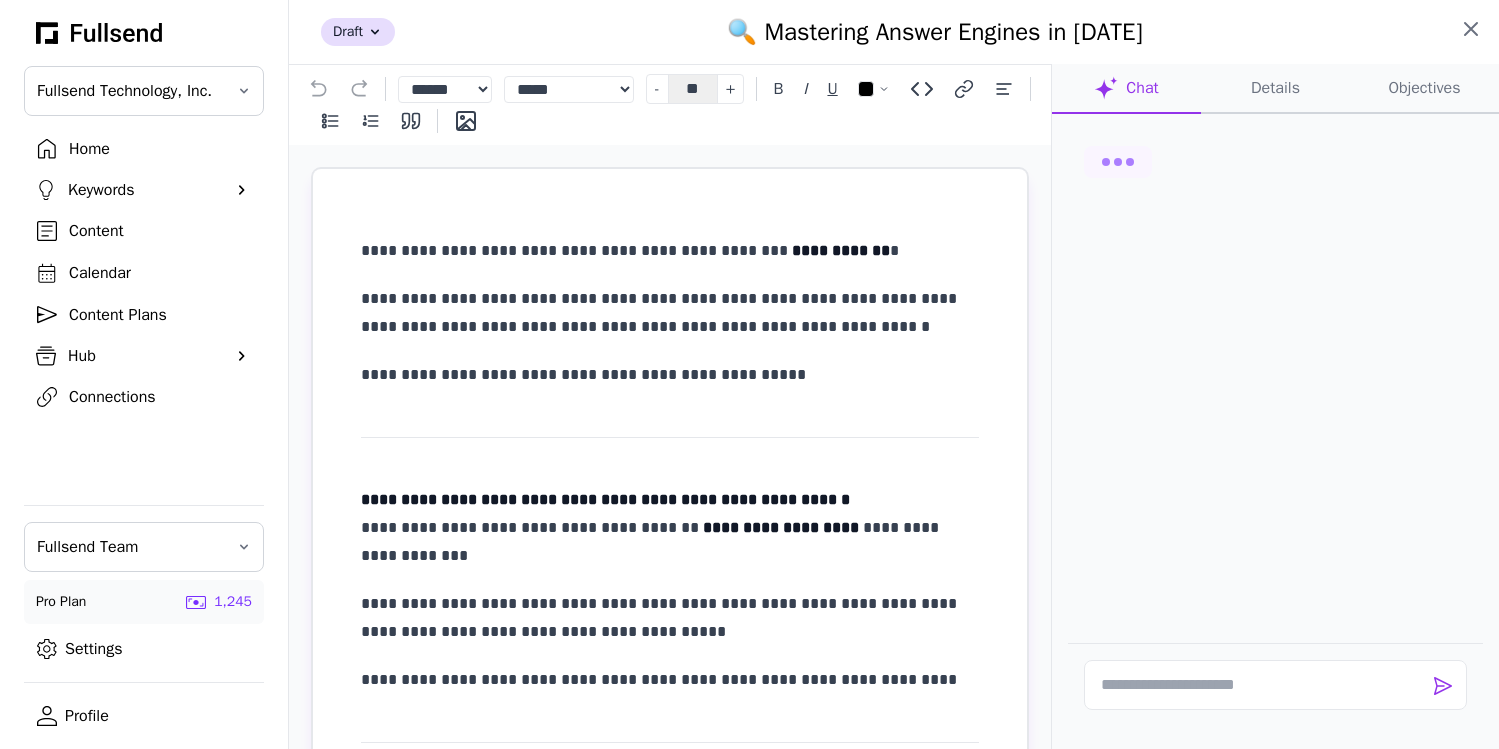 click 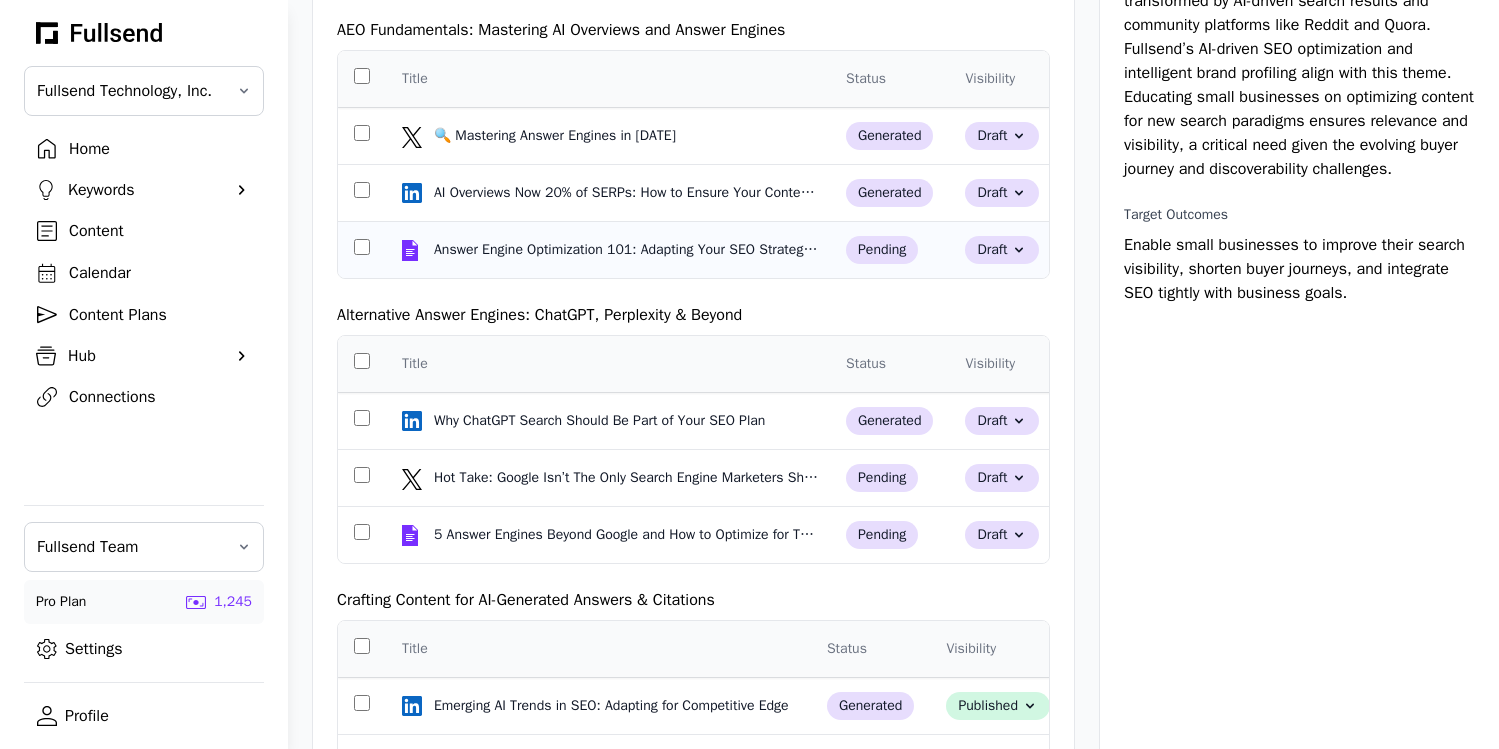 scroll, scrollTop: 310, scrollLeft: 0, axis: vertical 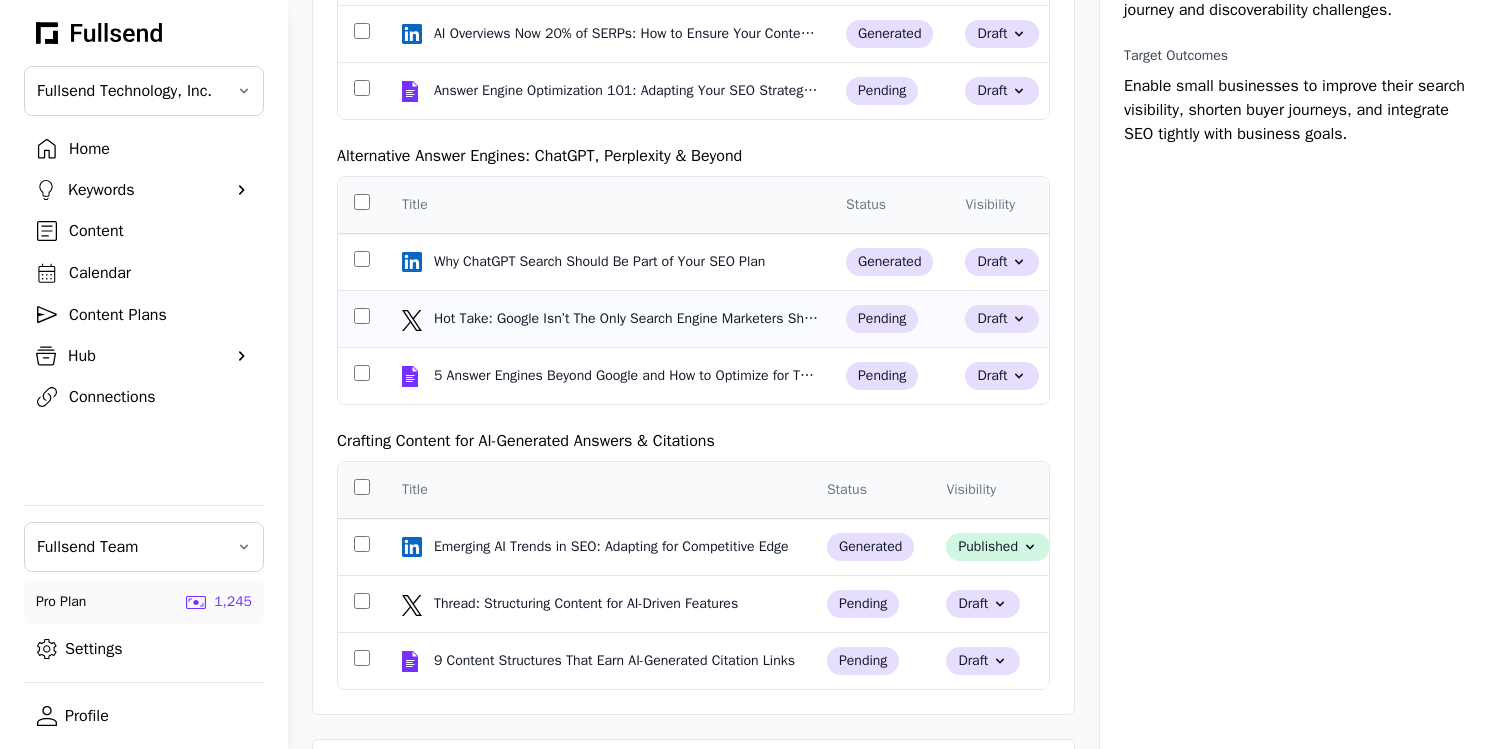 click on "Hot Take: Google Isn’t The Only Search Engine Marketers Should Care About" 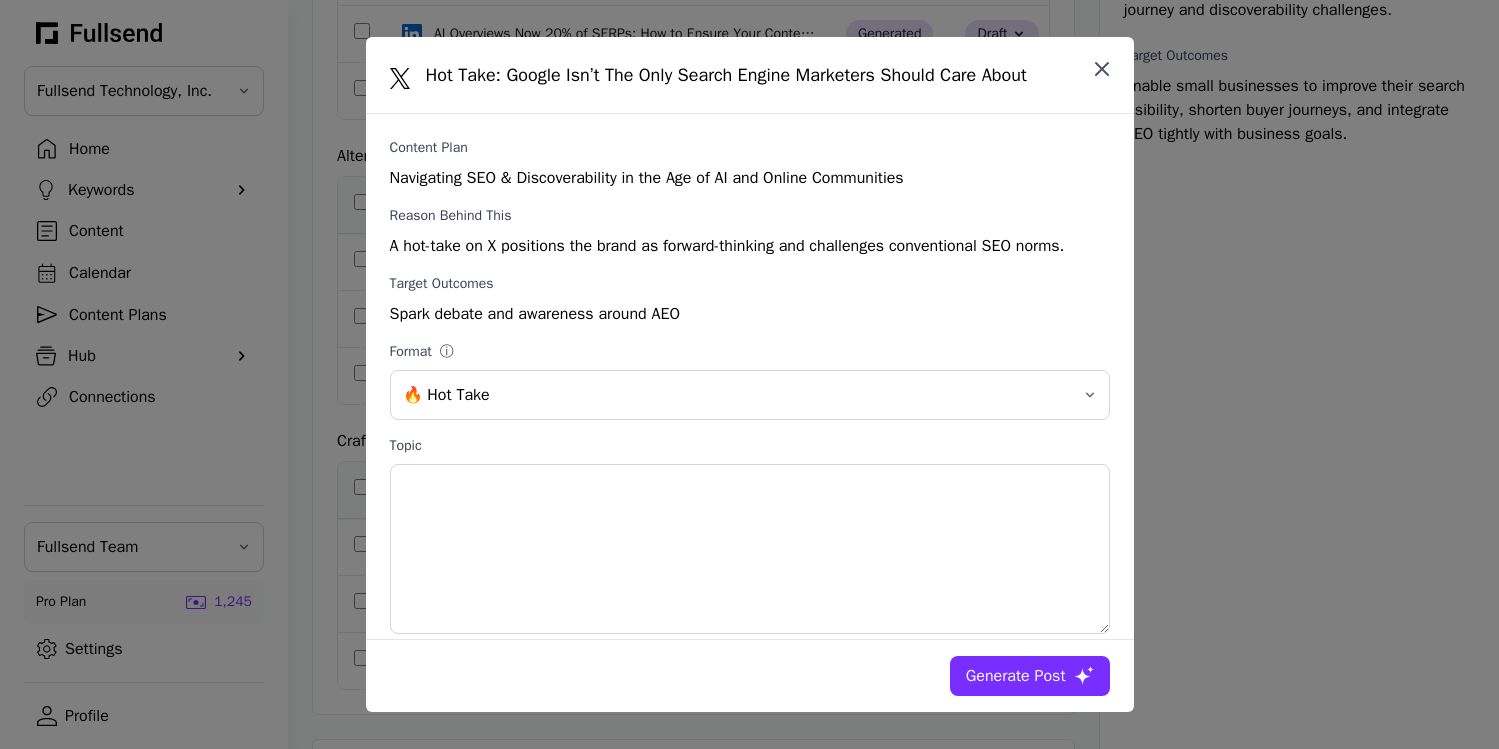 click 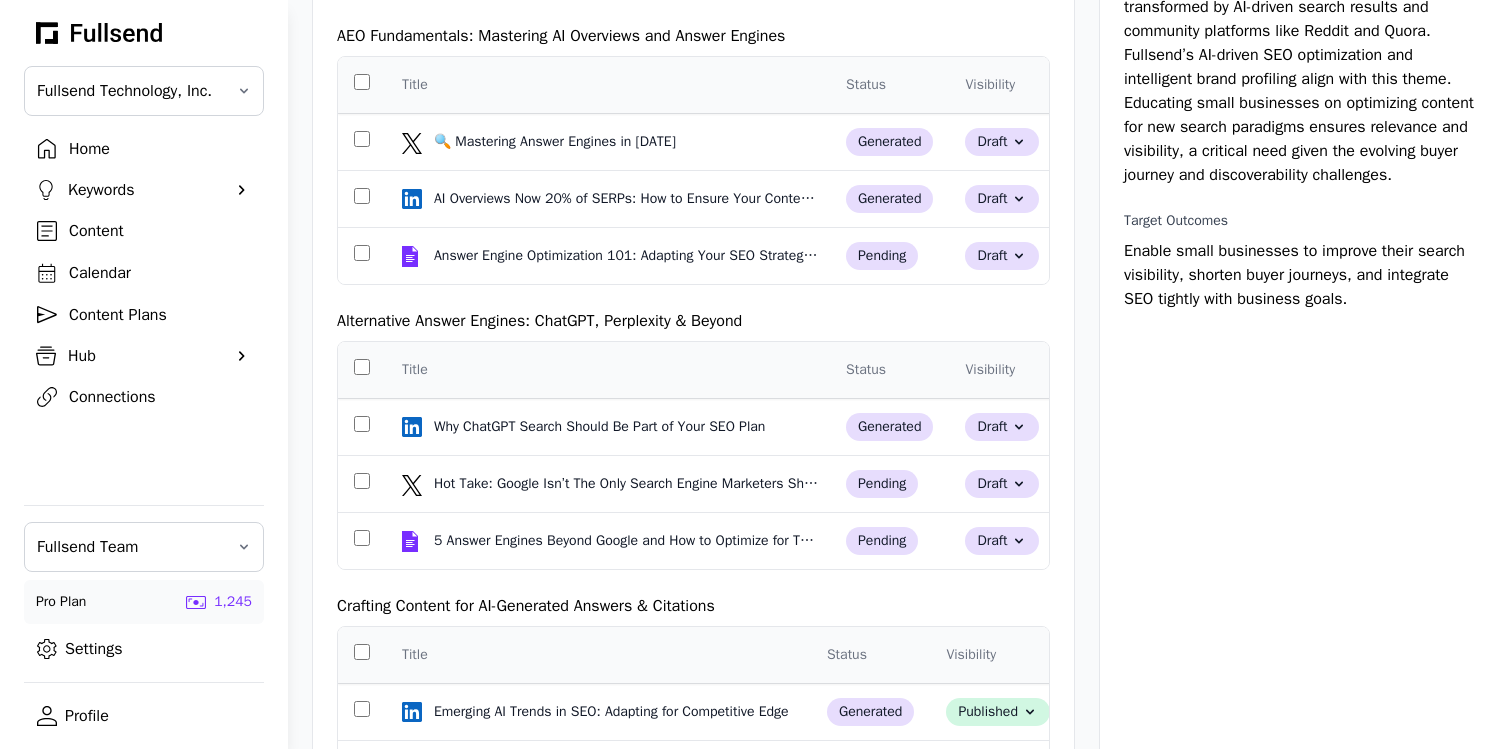 scroll, scrollTop: 0, scrollLeft: 0, axis: both 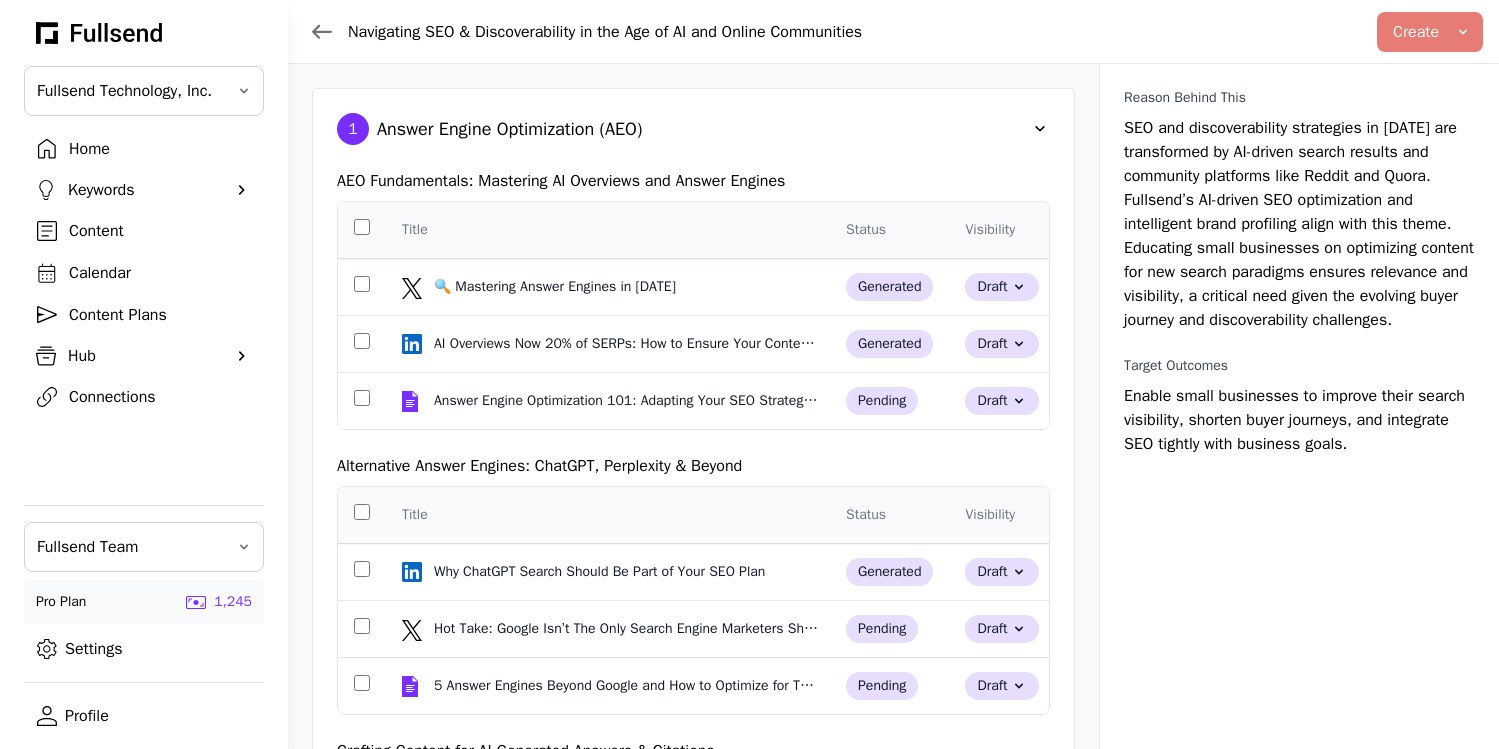 click on "Home" at bounding box center [160, 149] 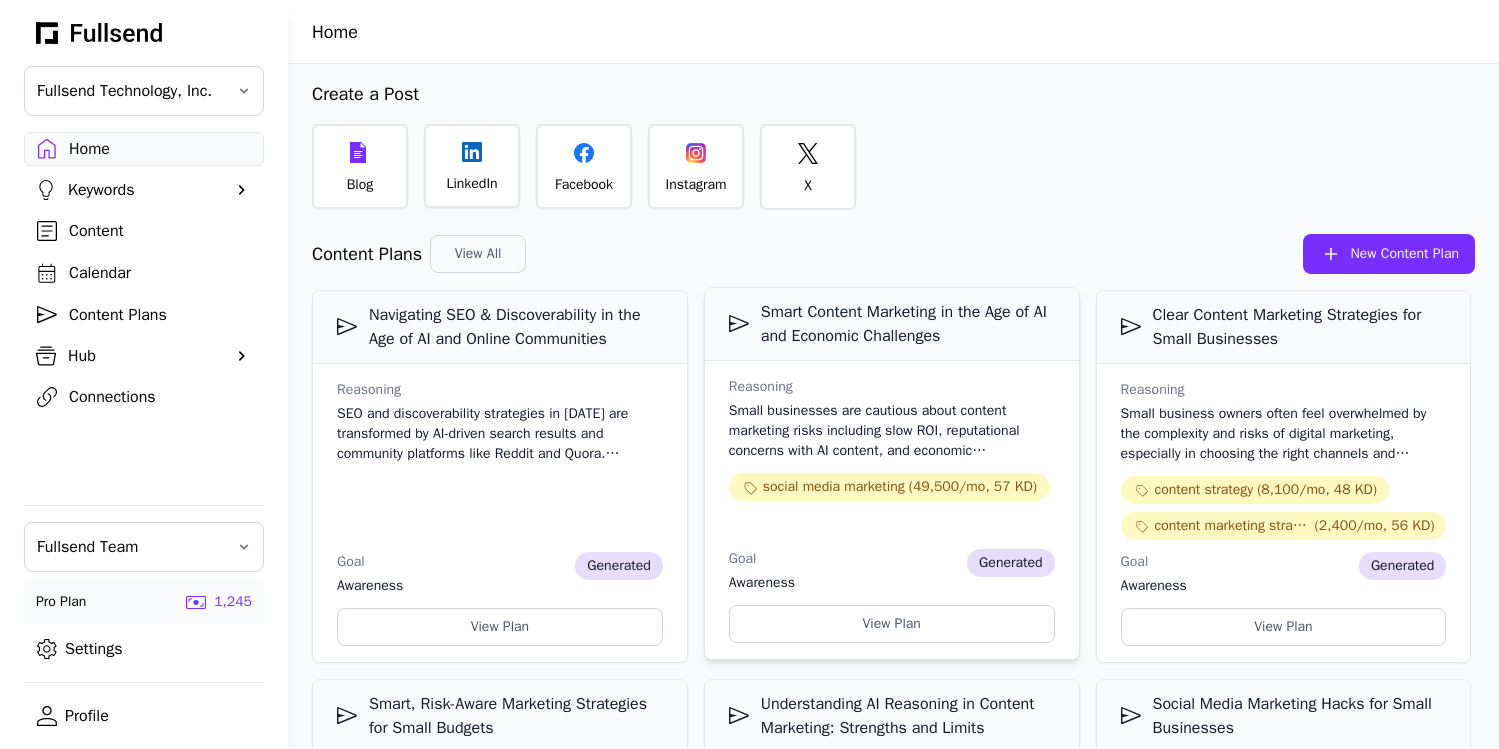 click on "Reasoning" at bounding box center [892, 387] 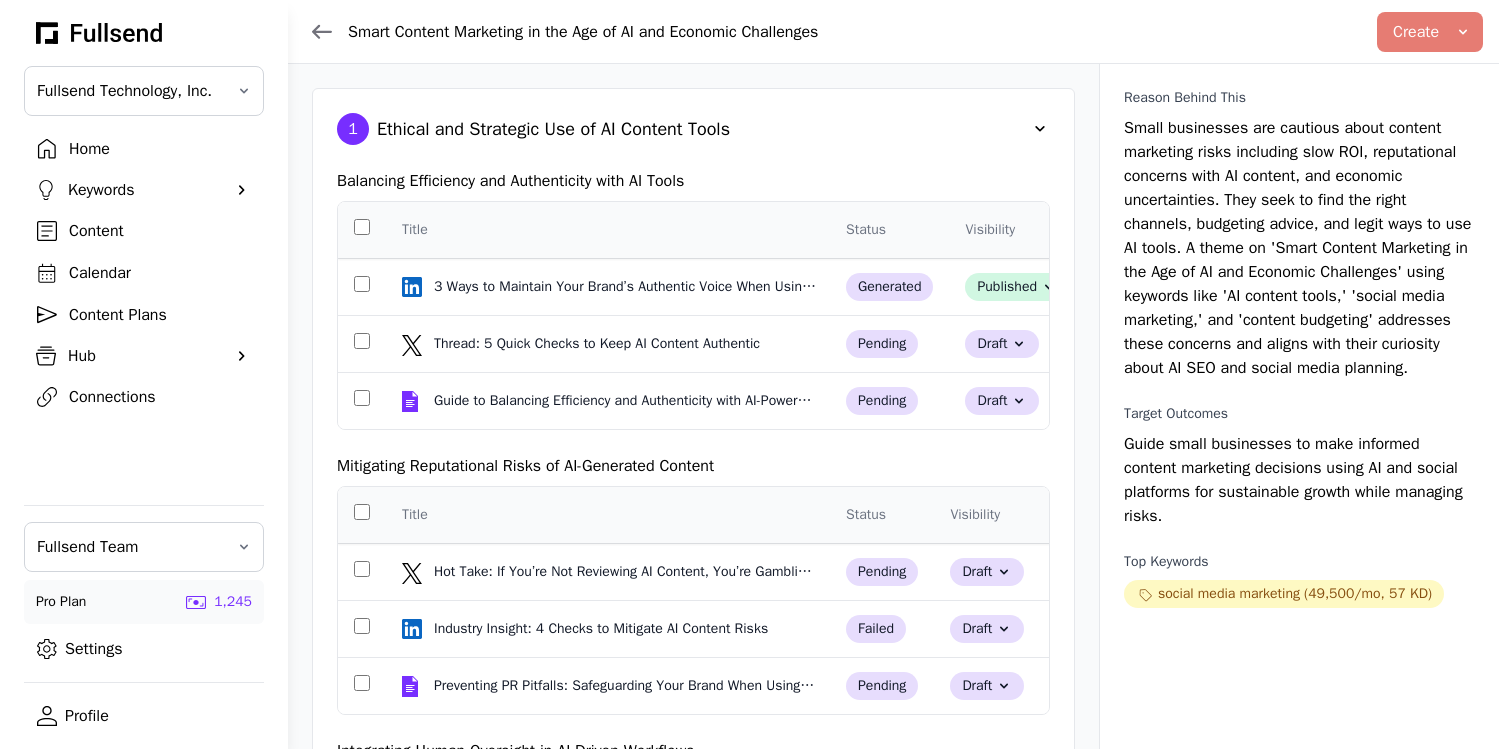 click 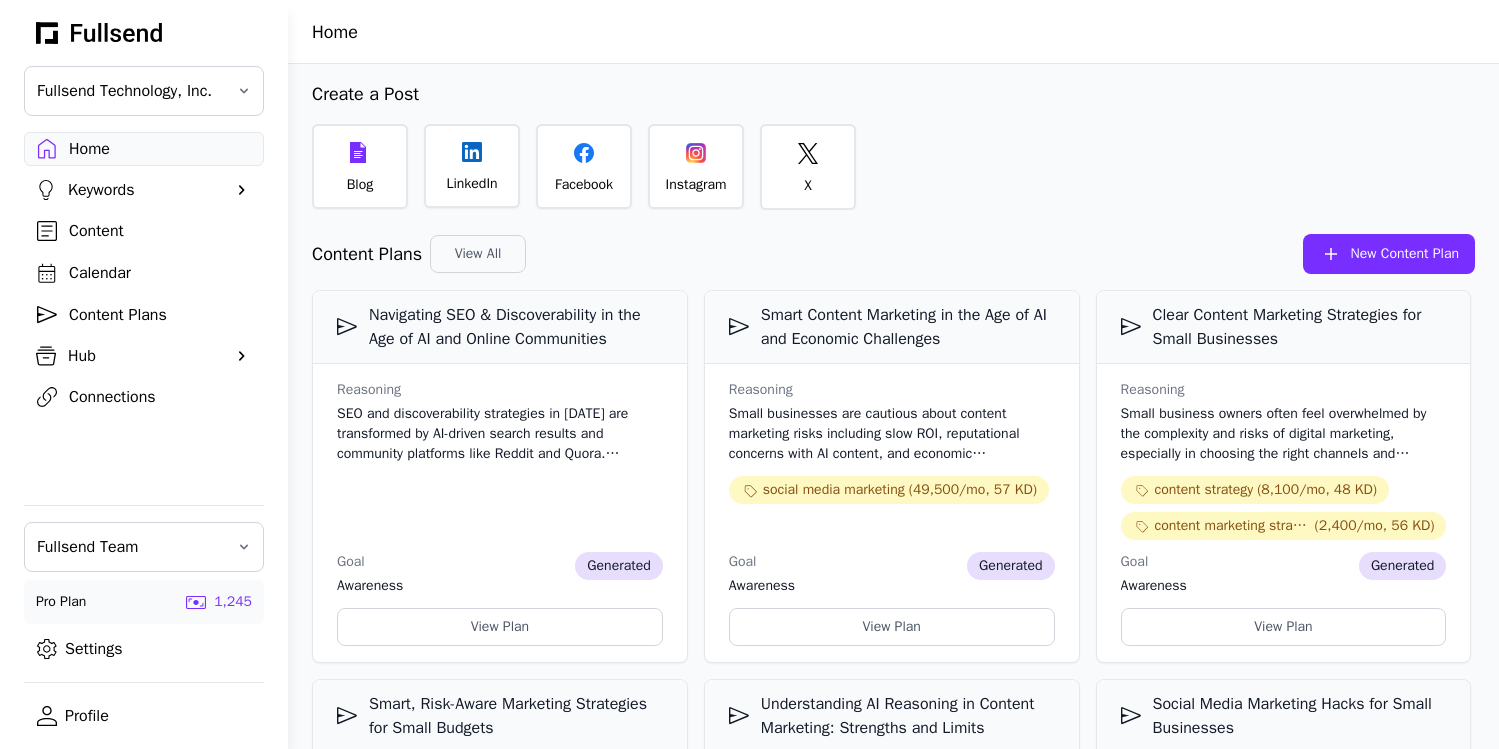 click on "Calendar" at bounding box center [160, 273] 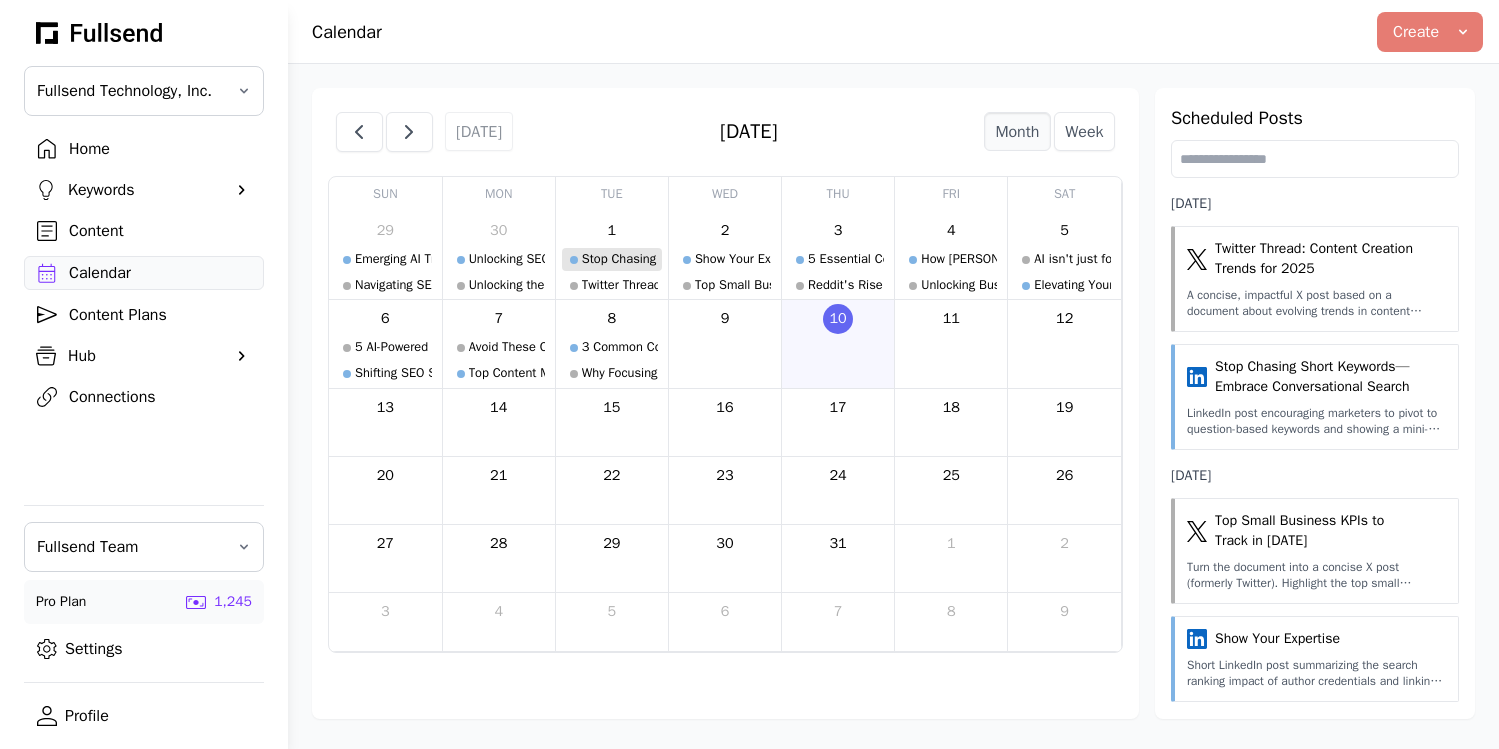 click on "Stop Chasing Short Keywords—Embrace Conversational Search" 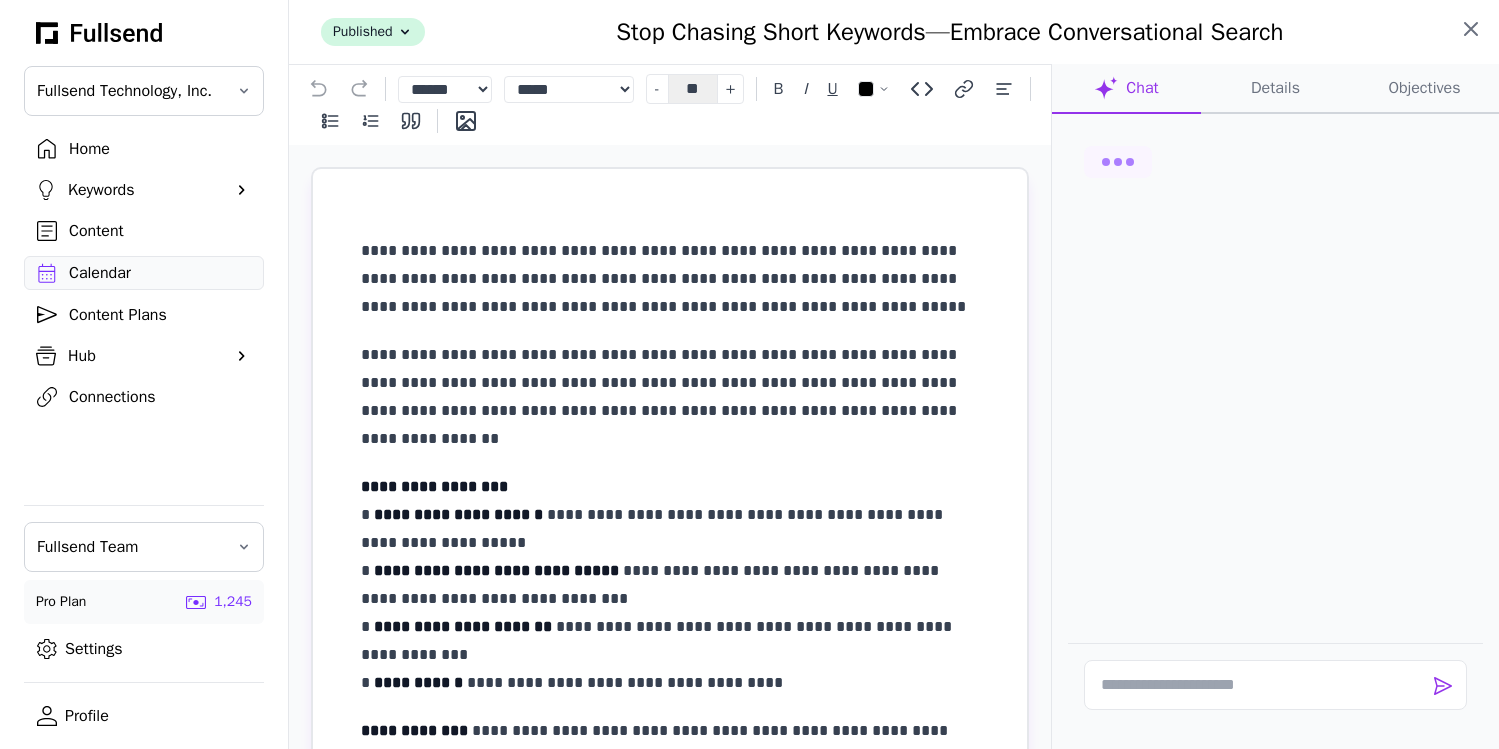 click 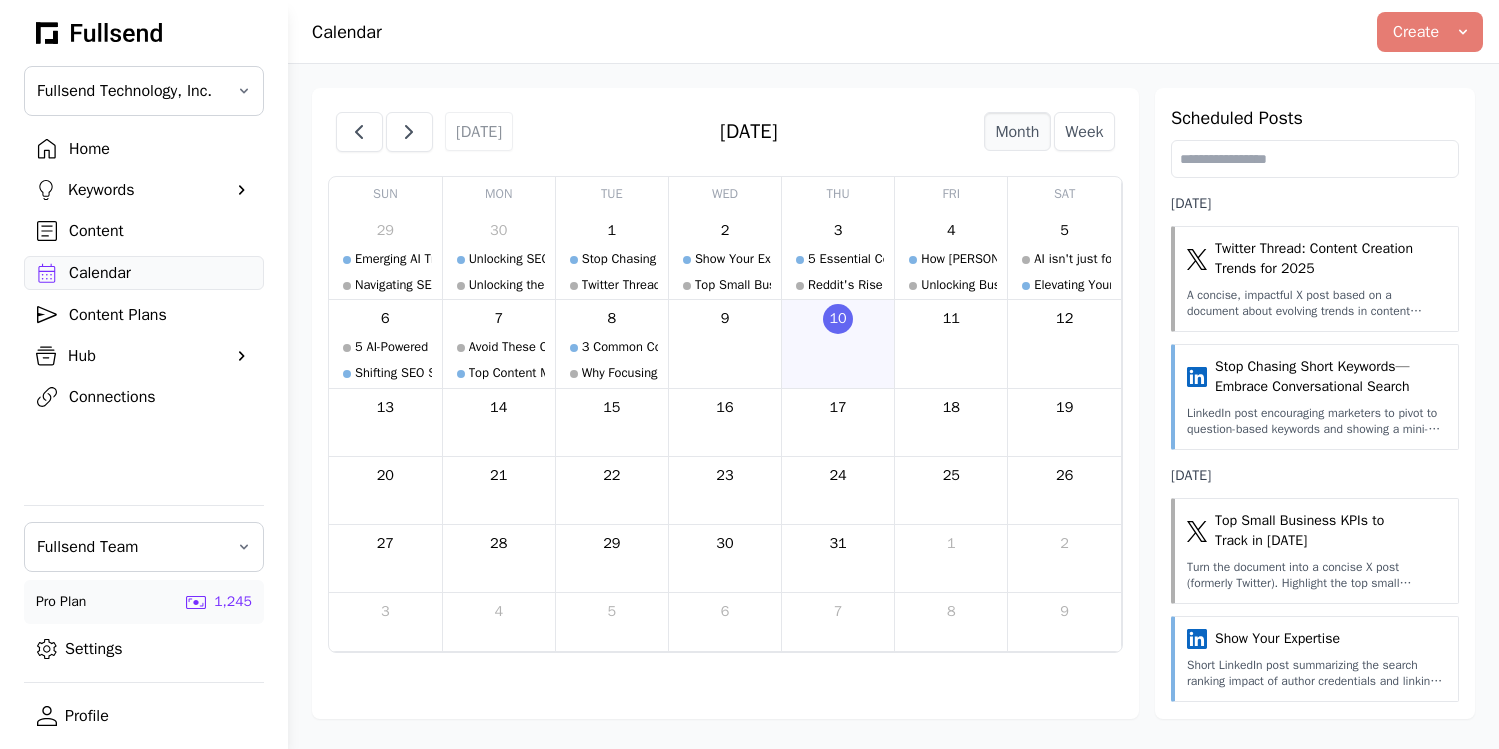 click on "Home" at bounding box center (160, 149) 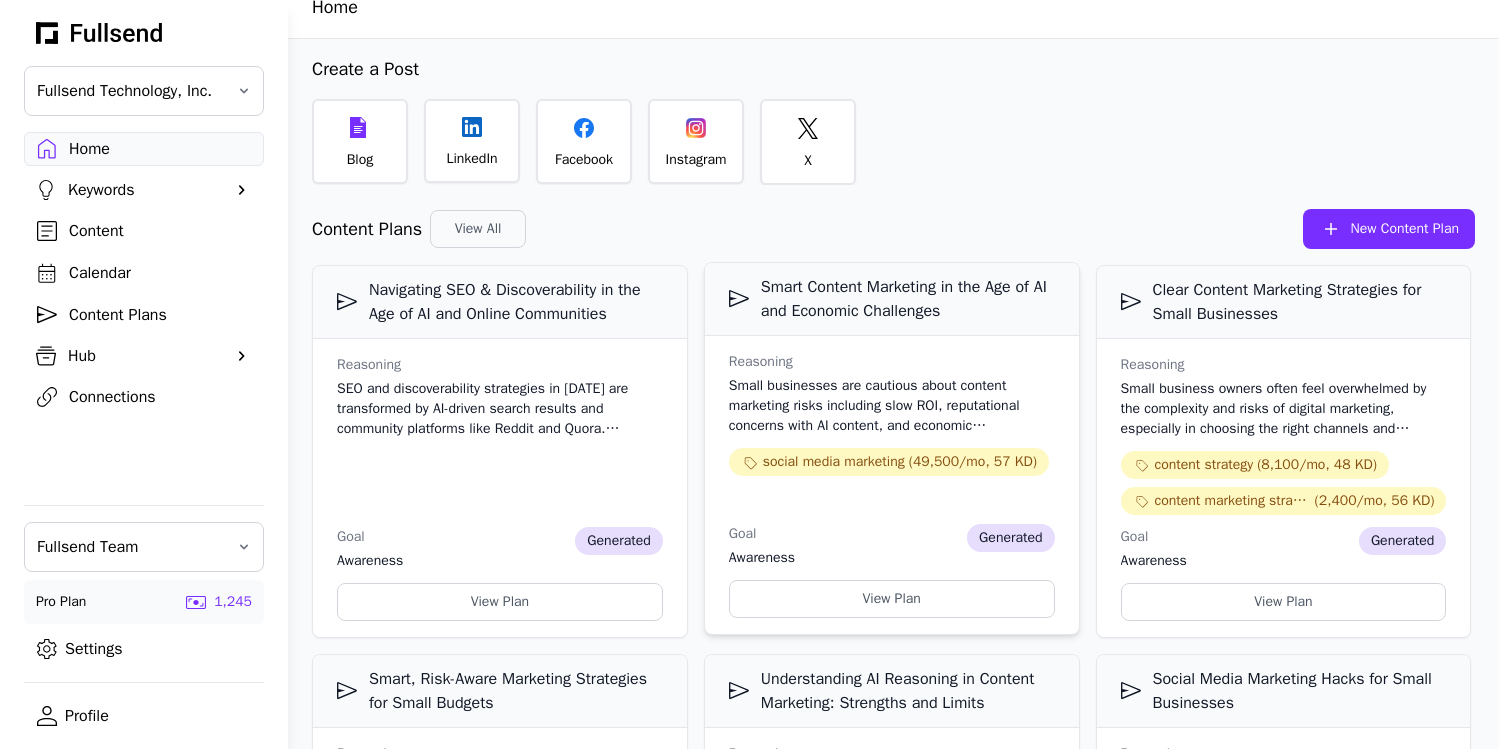 scroll, scrollTop: 0, scrollLeft: 0, axis: both 